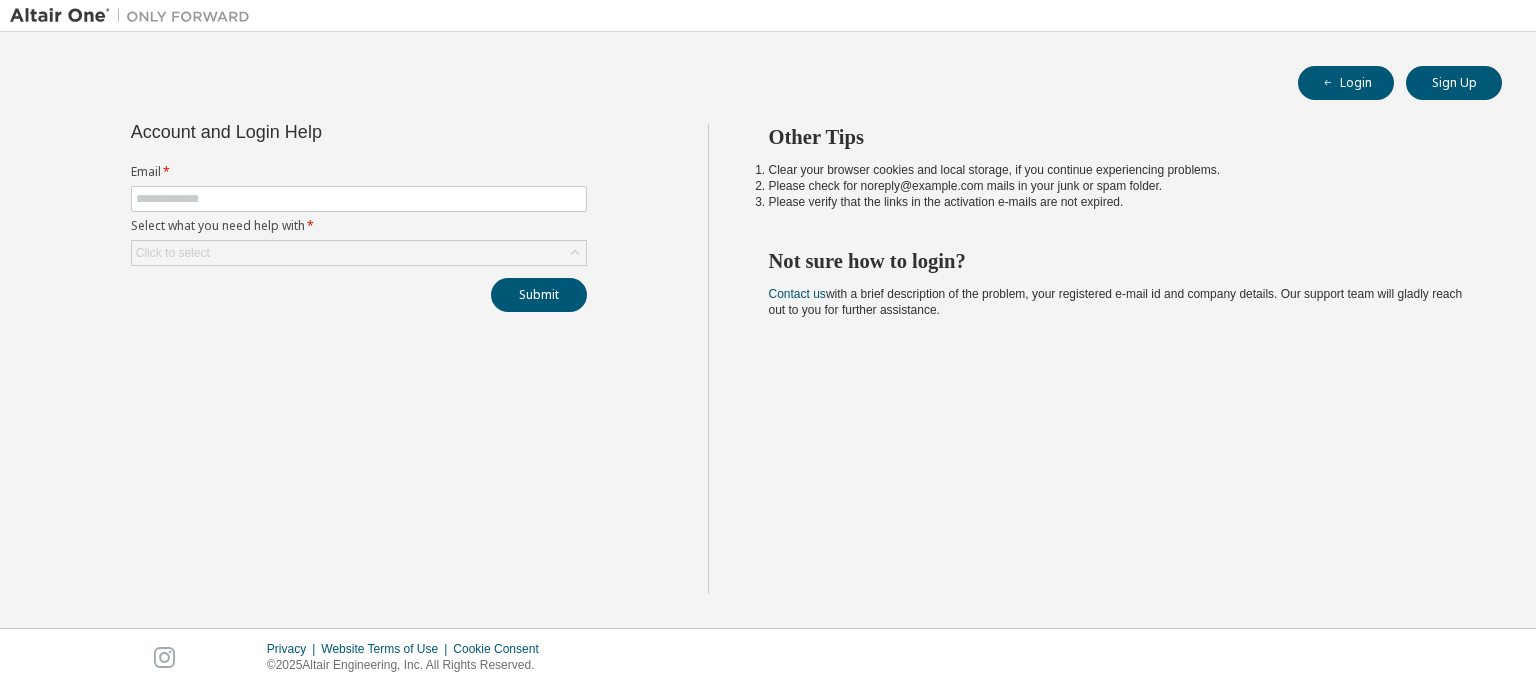 scroll, scrollTop: 0, scrollLeft: 0, axis: both 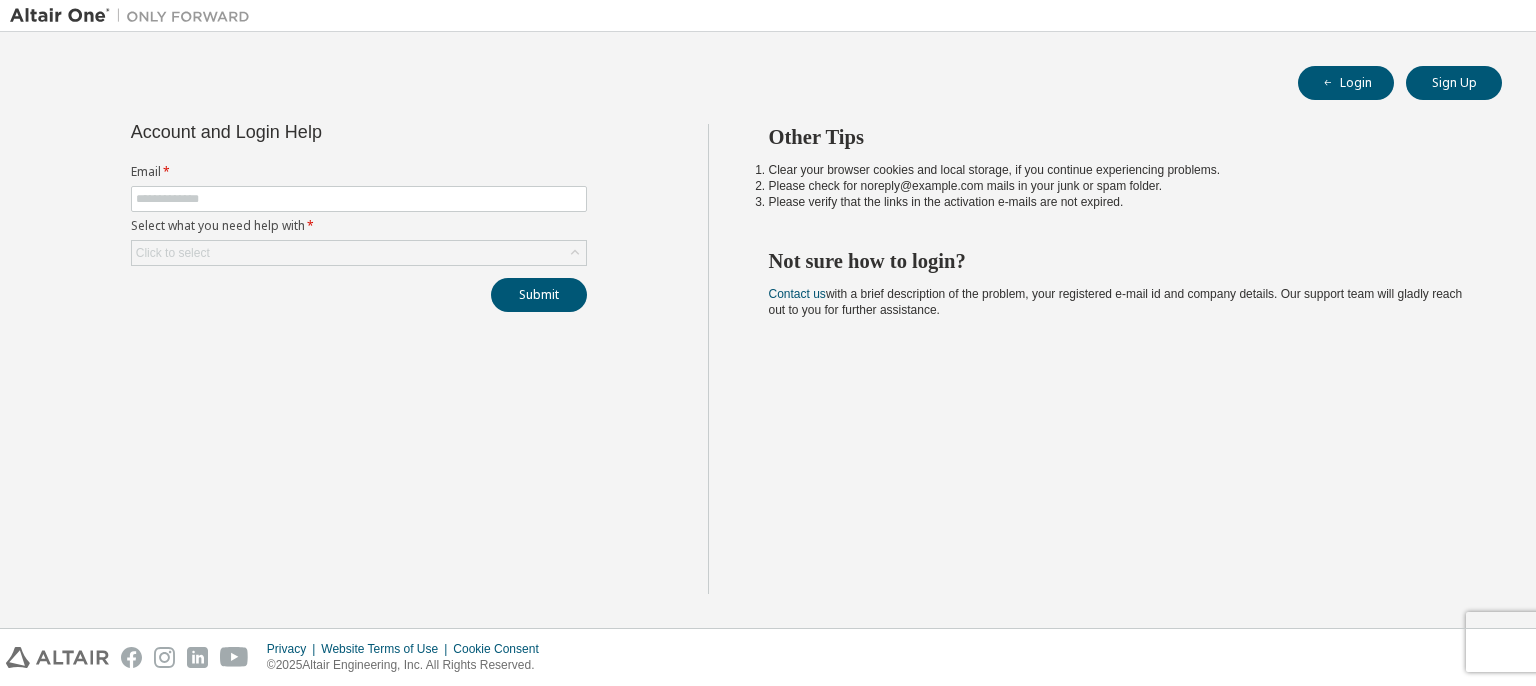 click on "Login Sign Up Account and Login Help Email * Select what you need help with * Click to select Submit Other Tips Clear your browser cookies and local storage, if you continue experiencing problems. Please check for noreply@example.com mails in your junk or spam folder. Please verify that the links in the activation e-mails are not expired. Not sure how to login? Contact us with a brief description of the problem, your registered e-mail id and company details. Our support team will gladly reach out to you for further assistance." at bounding box center [768, 330] 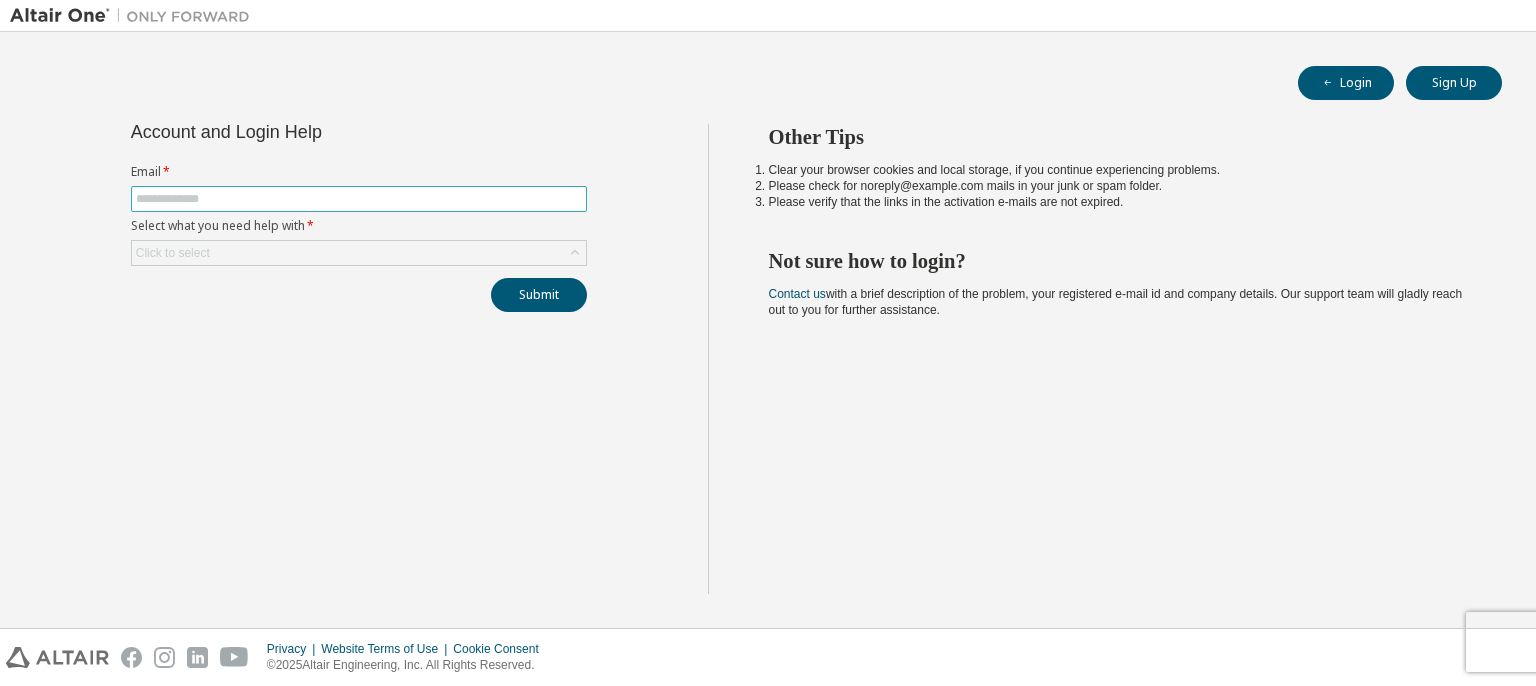 click at bounding box center (359, 199) 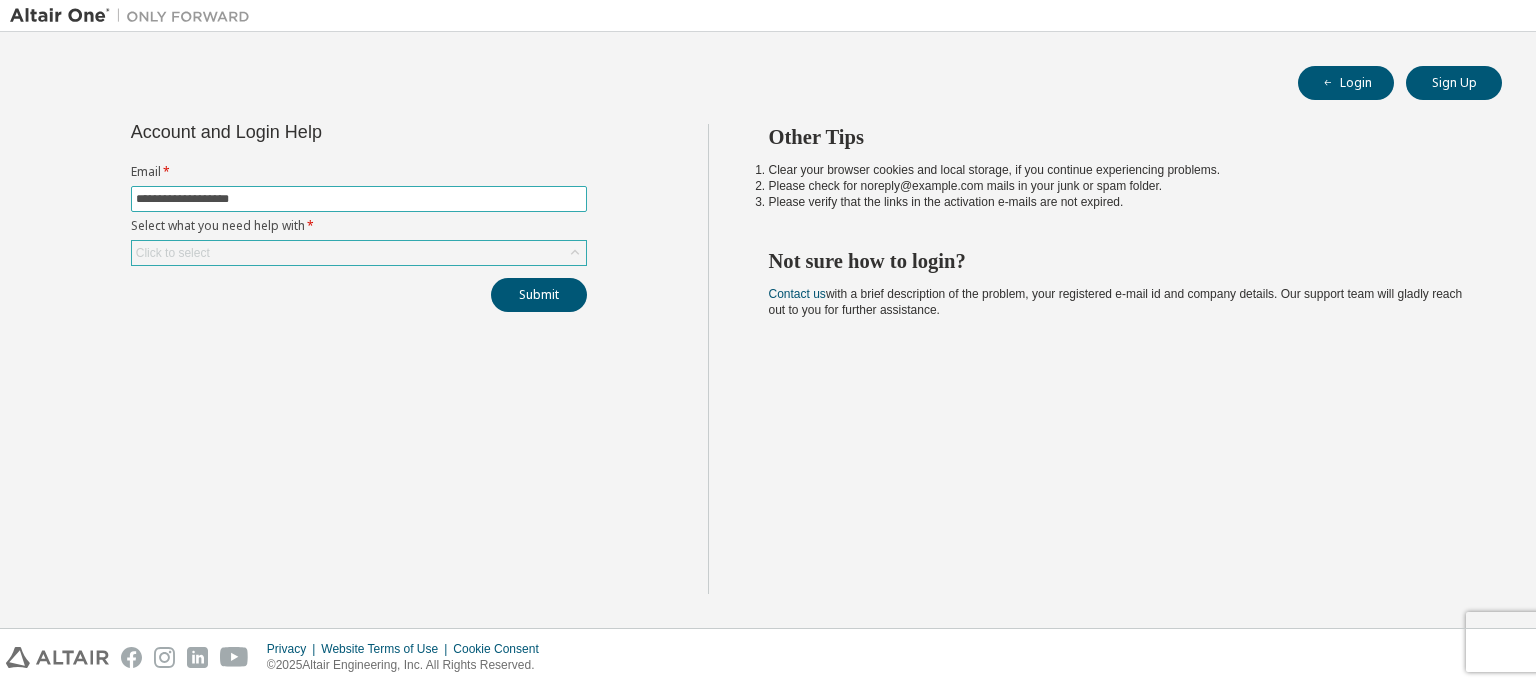 type on "**********" 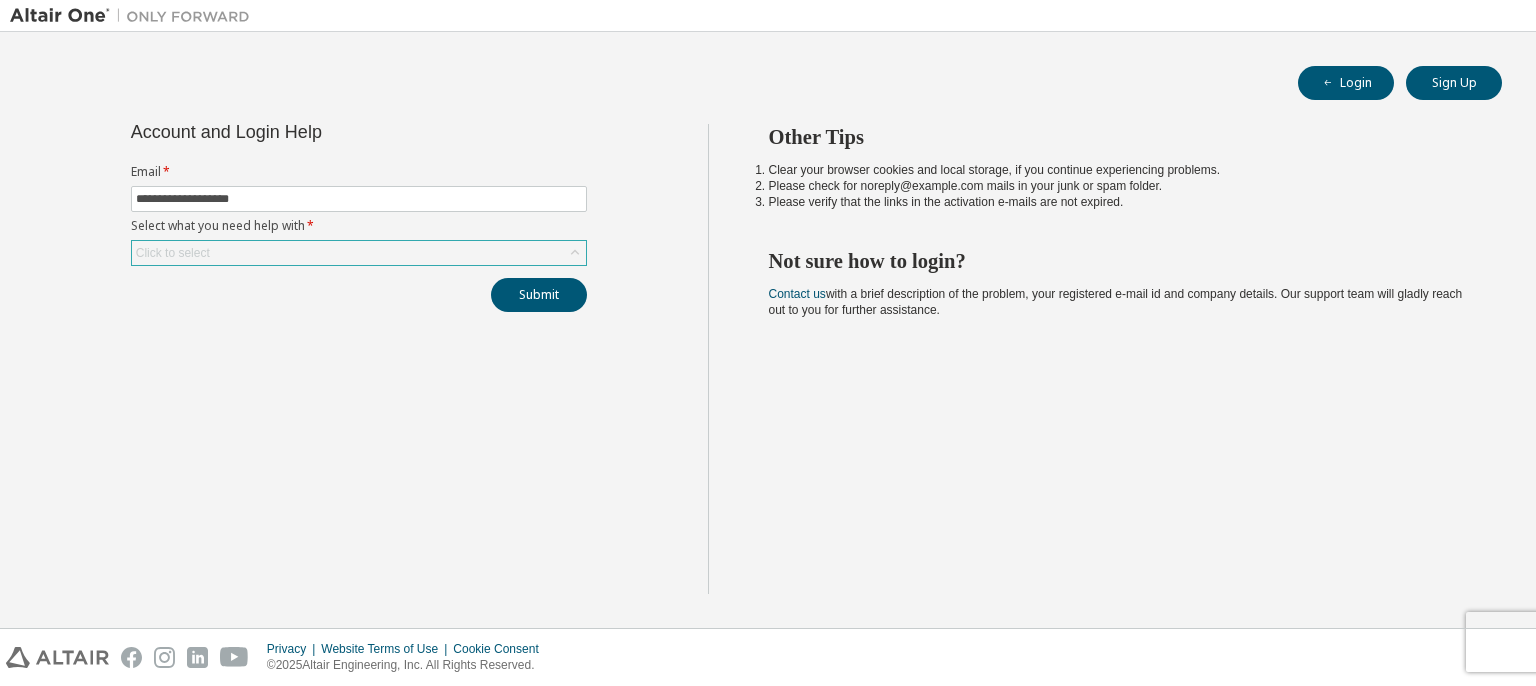 click on "Click to select" at bounding box center (359, 253) 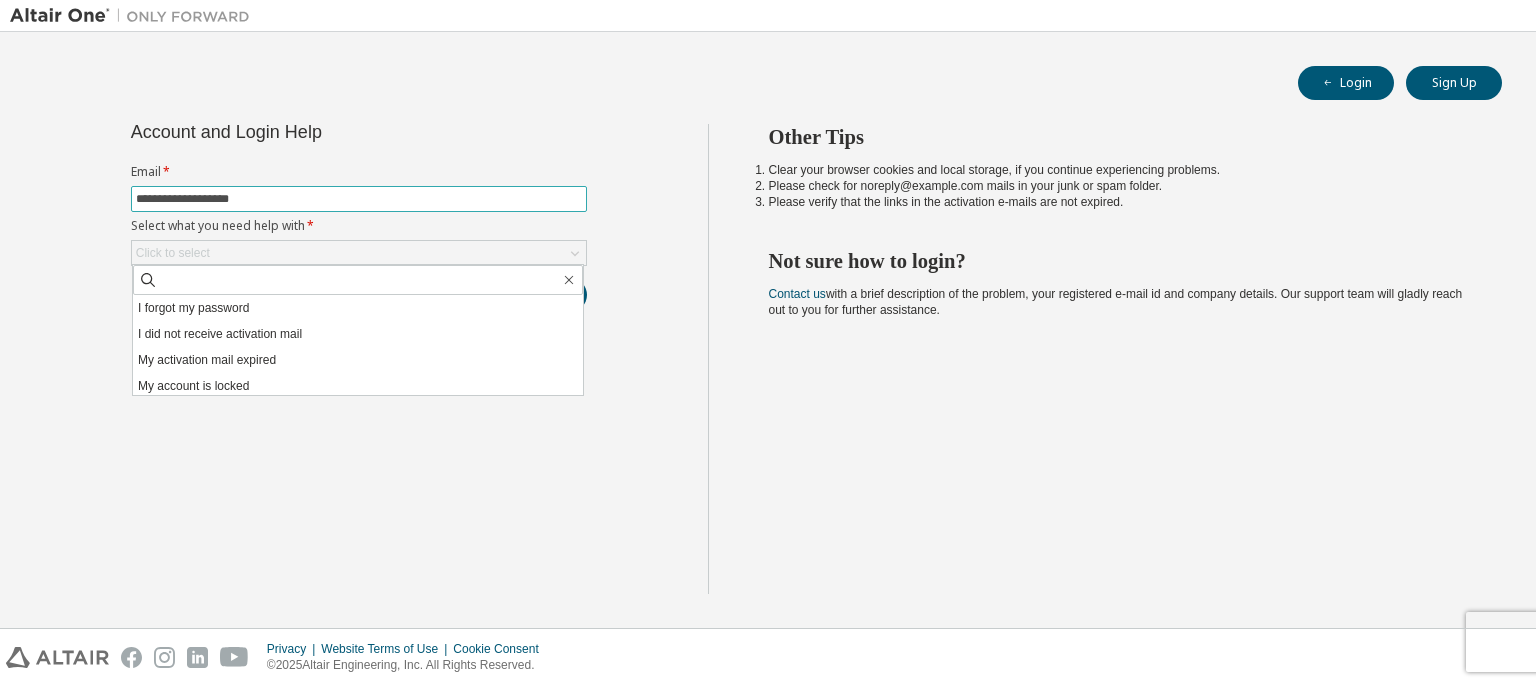 drag, startPoint x: 307, startPoint y: 195, endPoint x: 90, endPoint y: 131, distance: 226.24103 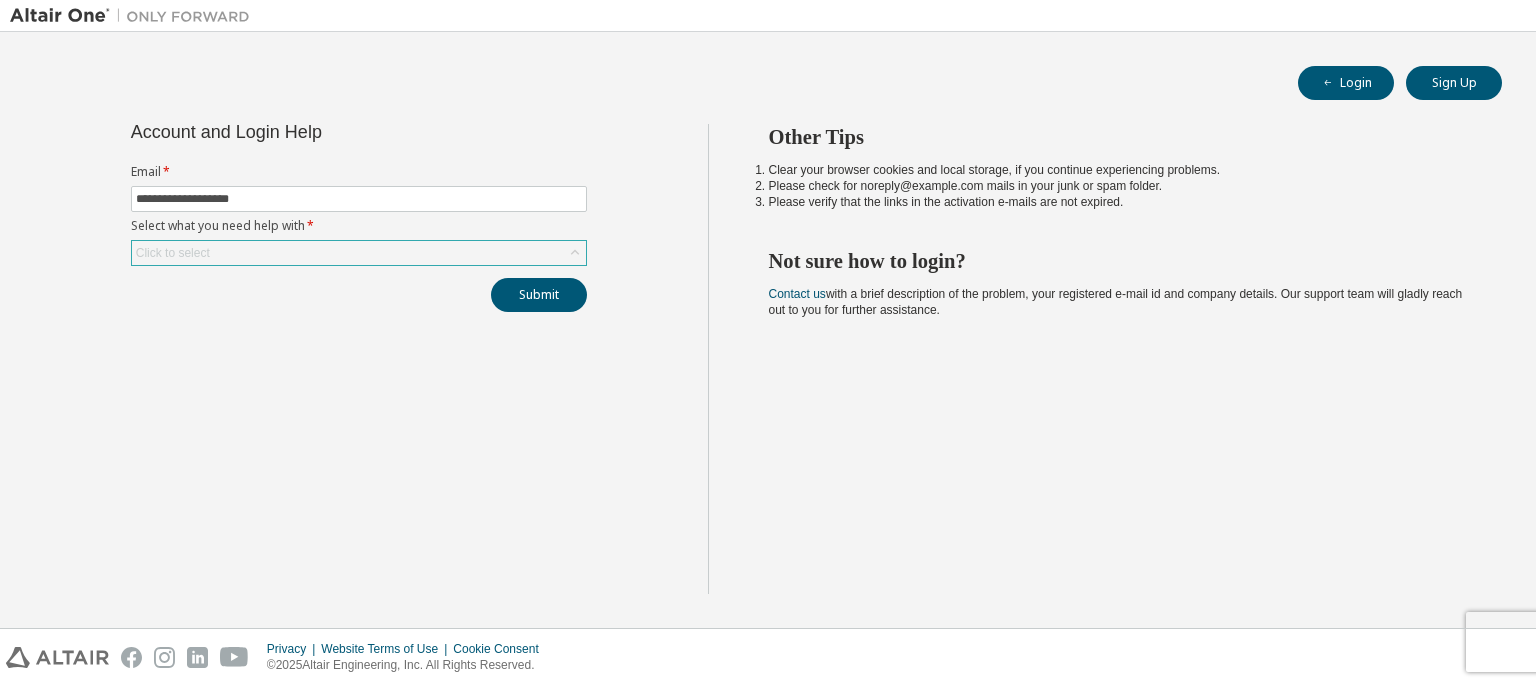 click on "Click to select" at bounding box center [359, 253] 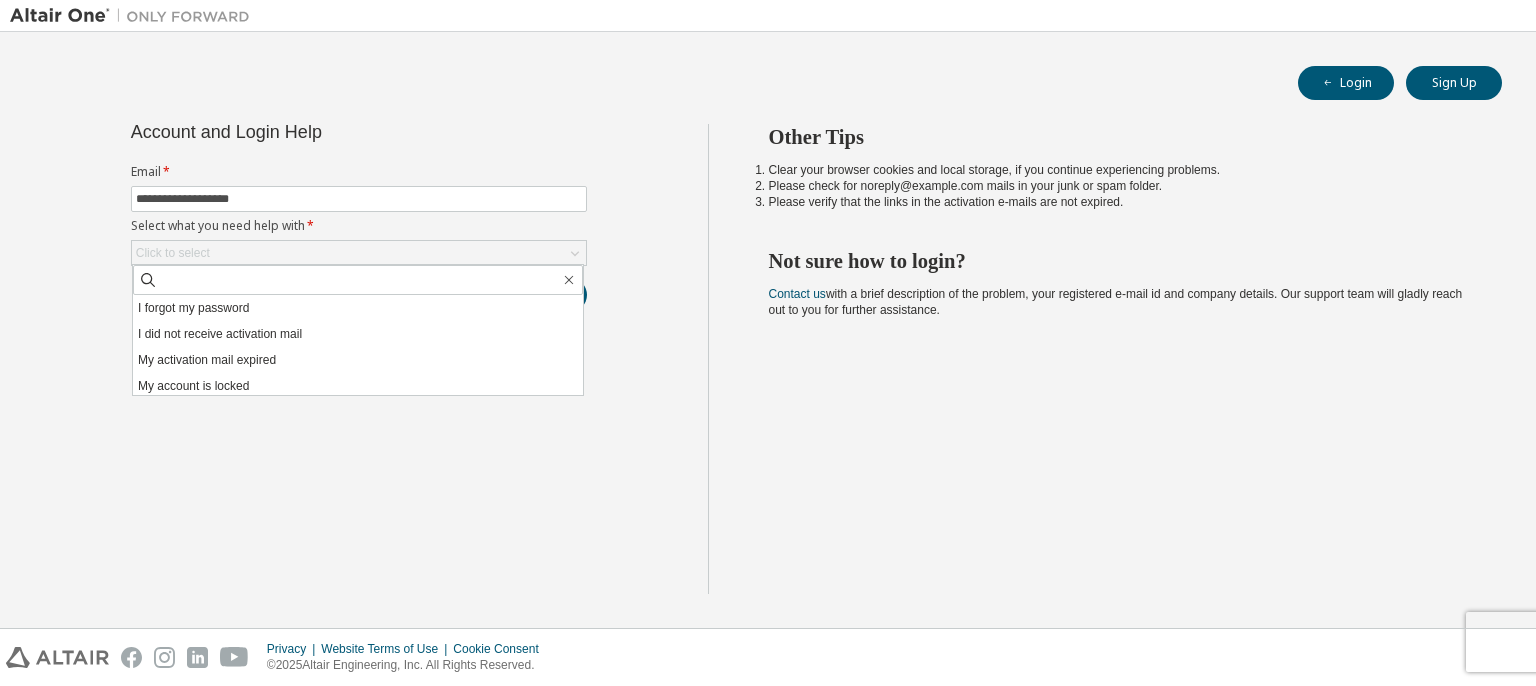click on "I forgot my password" at bounding box center [358, 308] 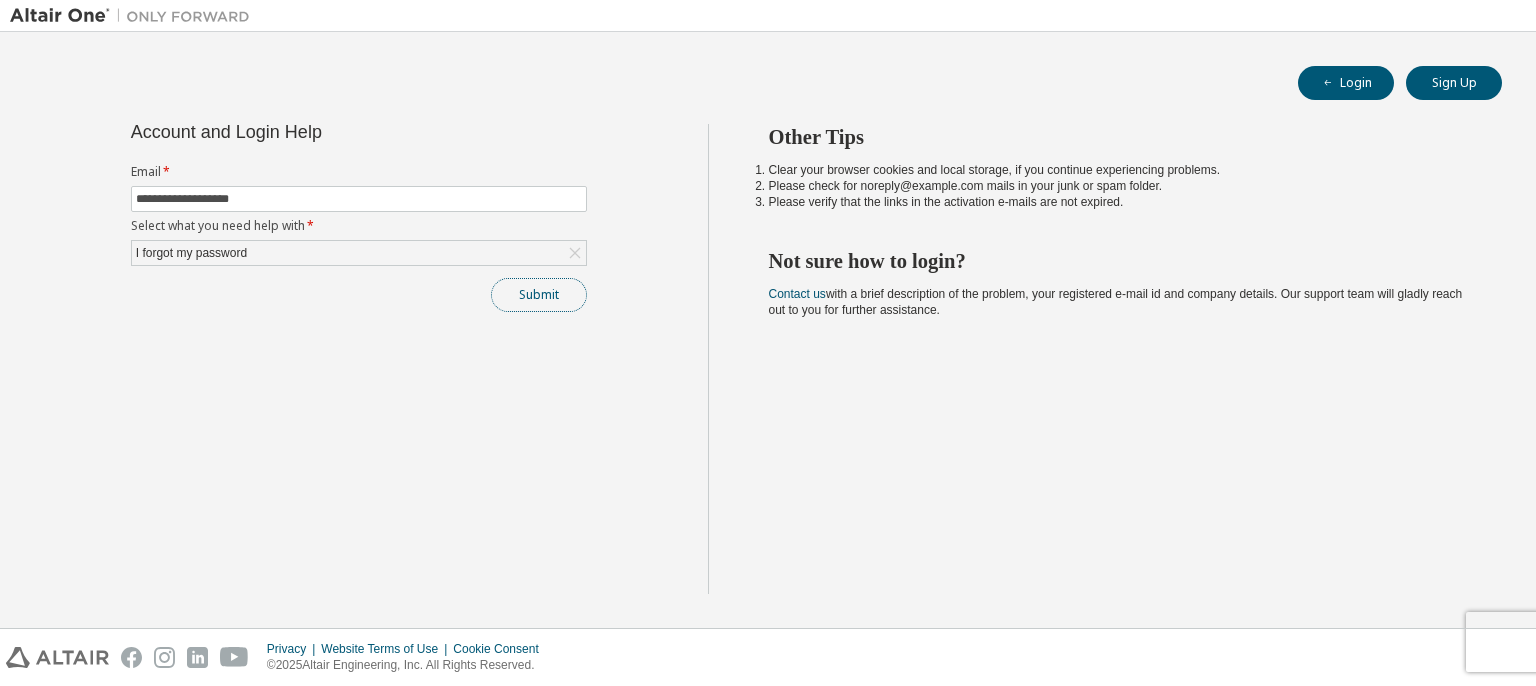 click on "Submit" at bounding box center (539, 295) 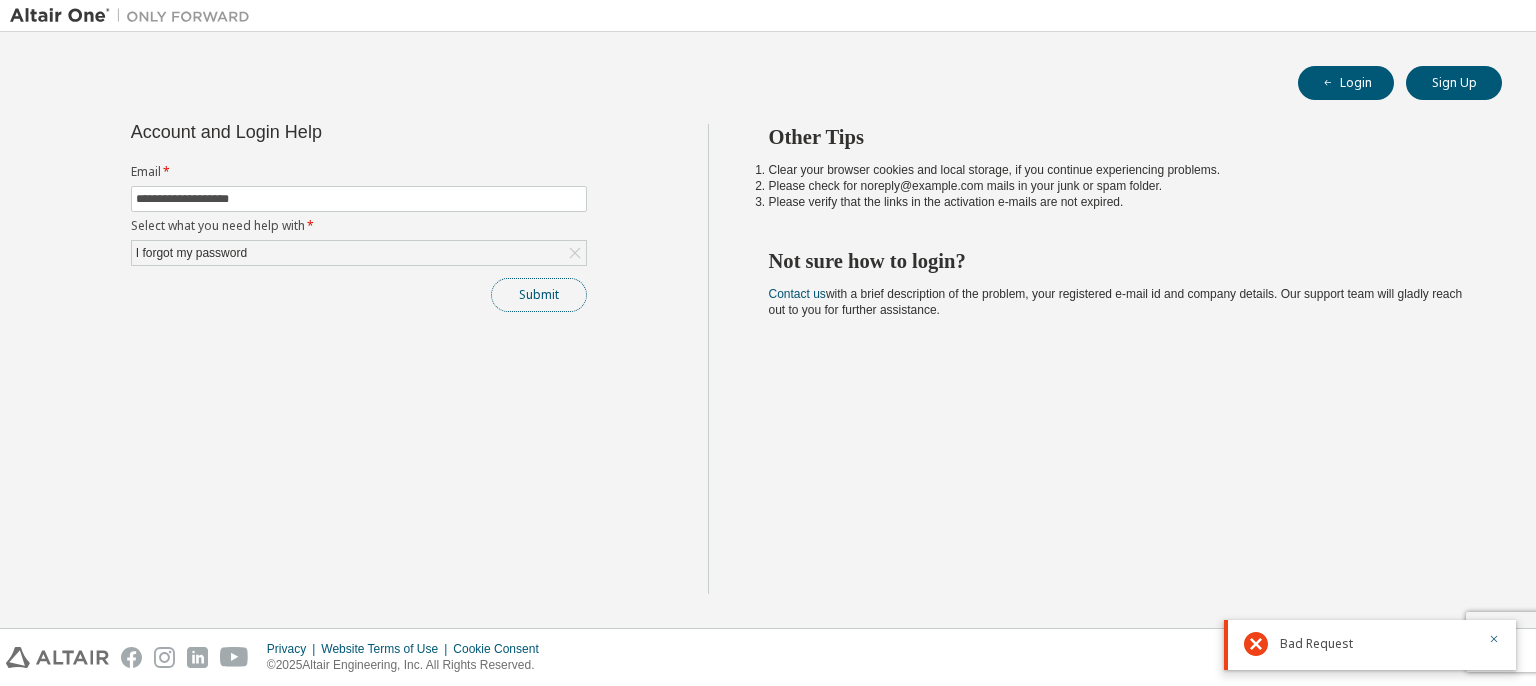 click on "Submit" at bounding box center (539, 295) 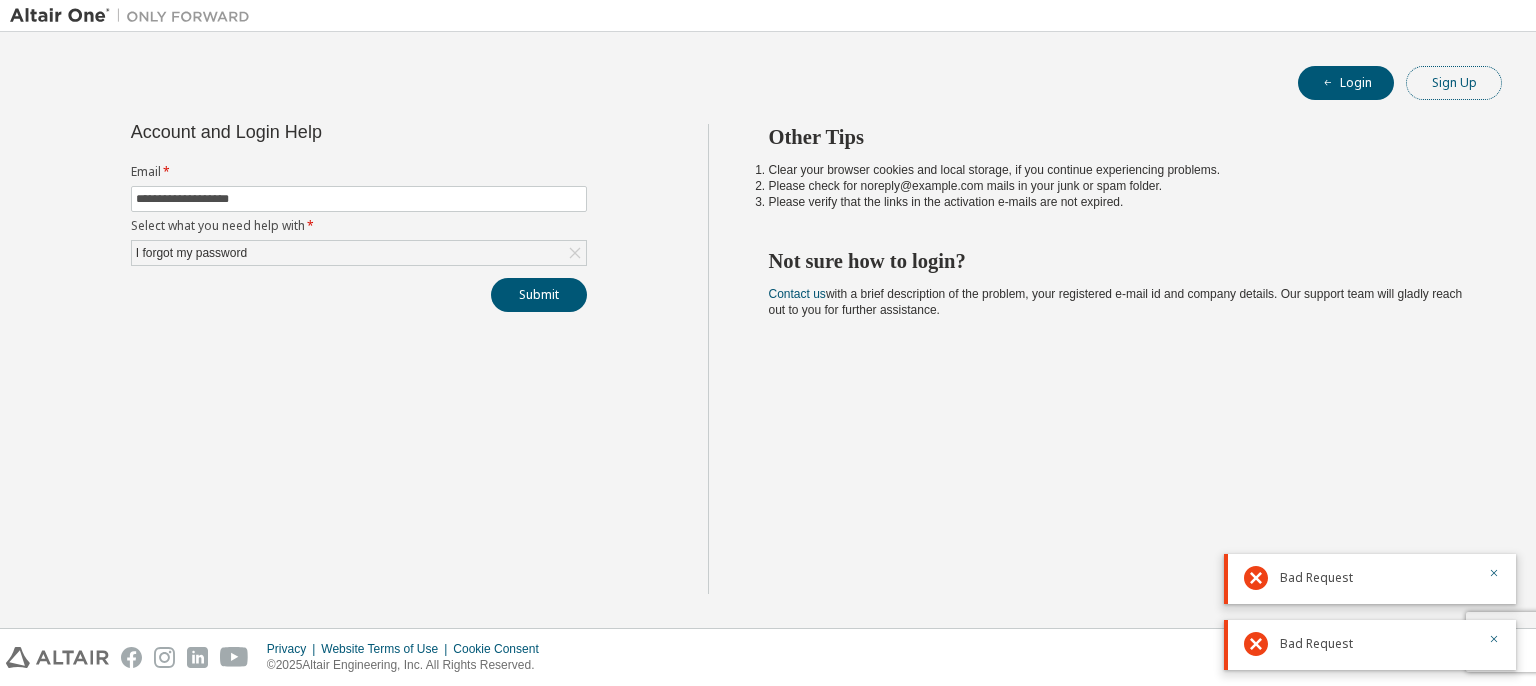 click on "Sign Up" at bounding box center (1454, 83) 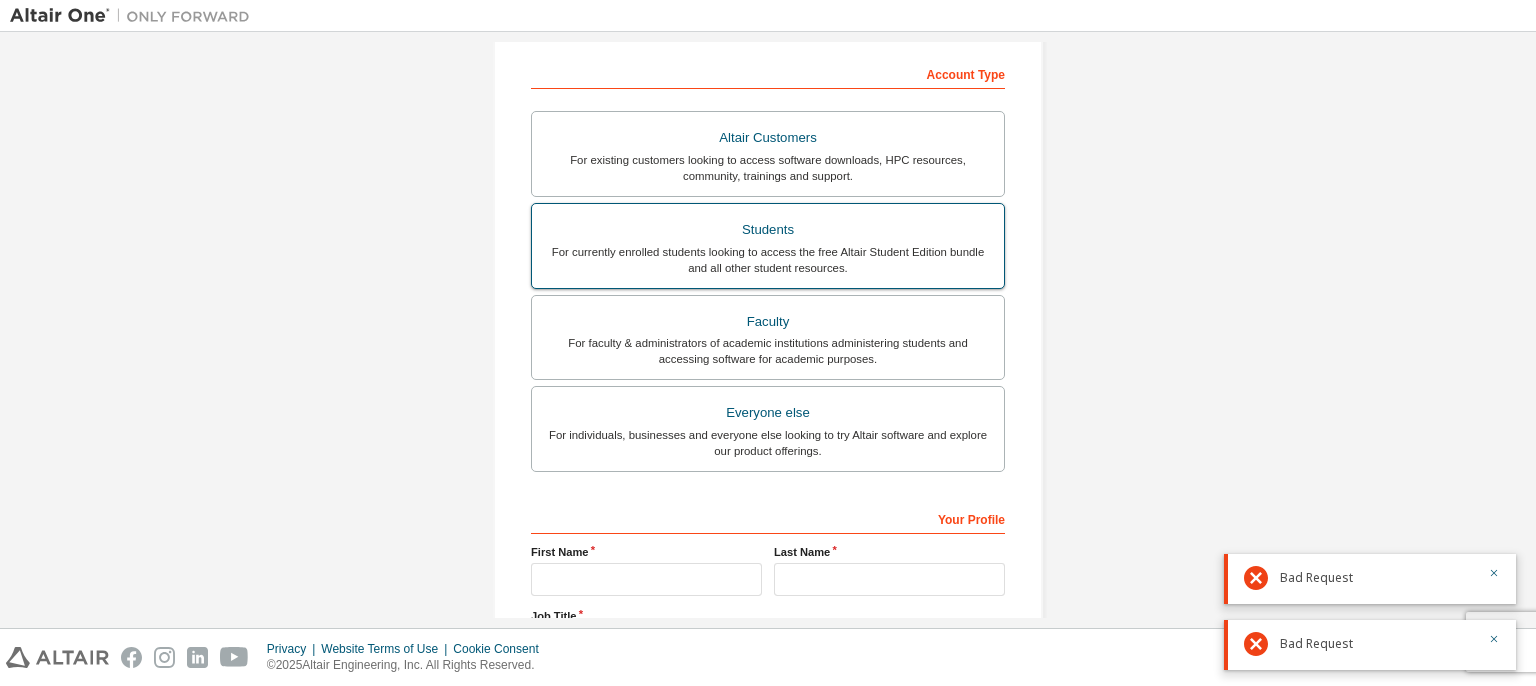 scroll, scrollTop: 479, scrollLeft: 0, axis: vertical 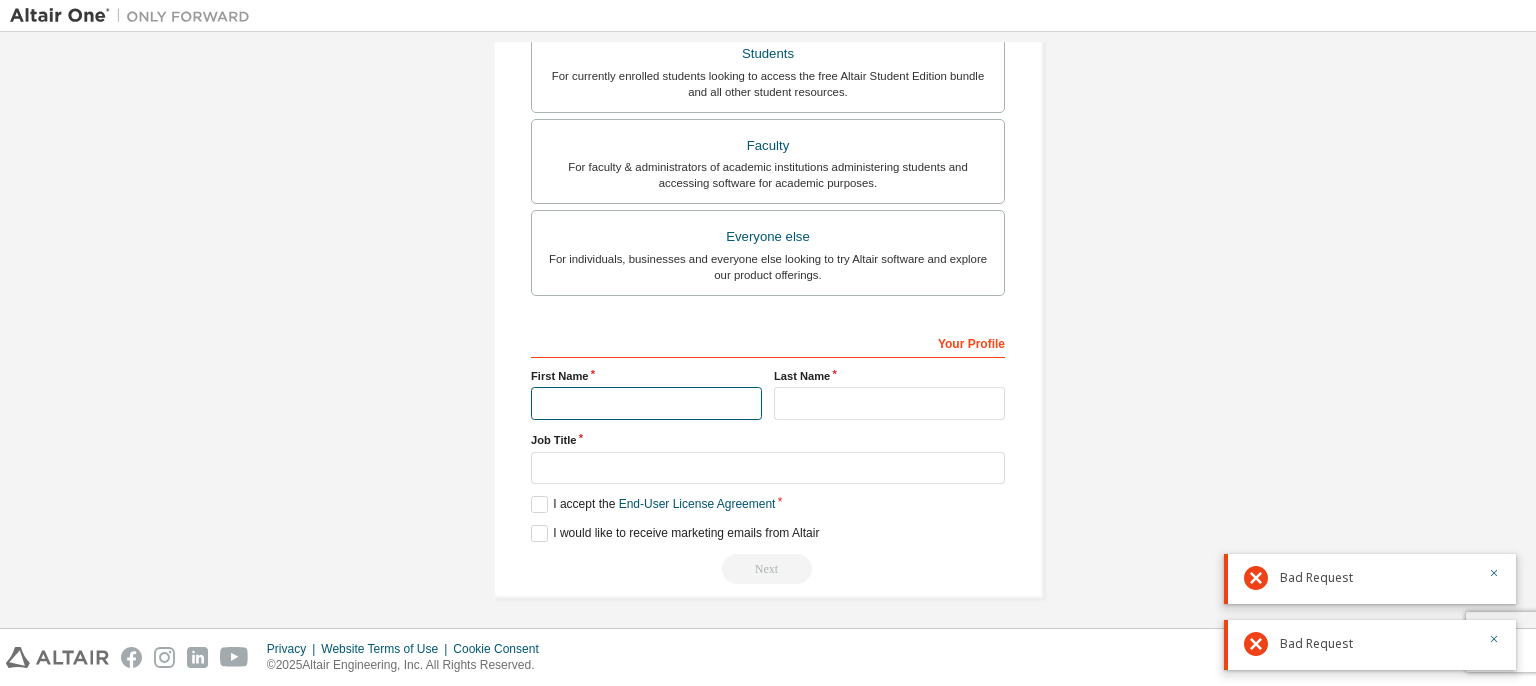 click at bounding box center [646, 403] 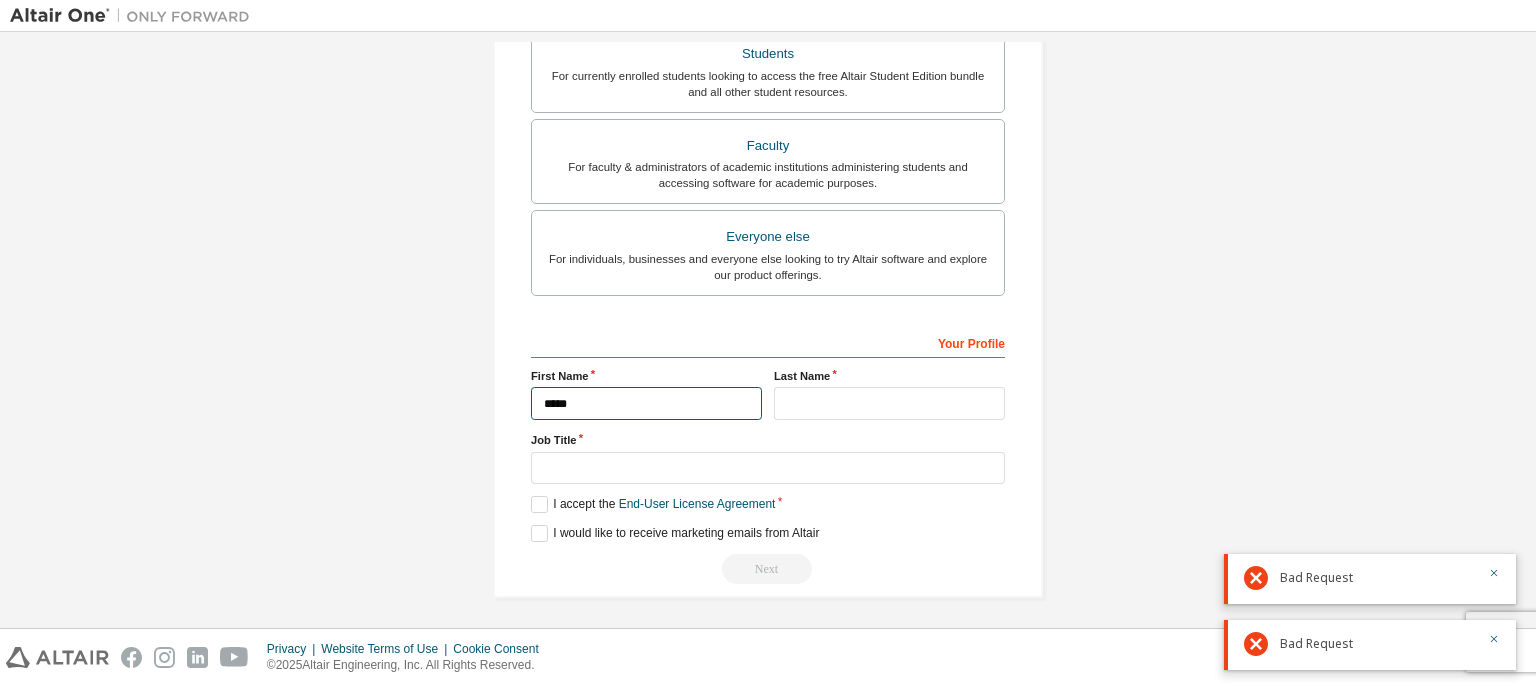 type on "*****" 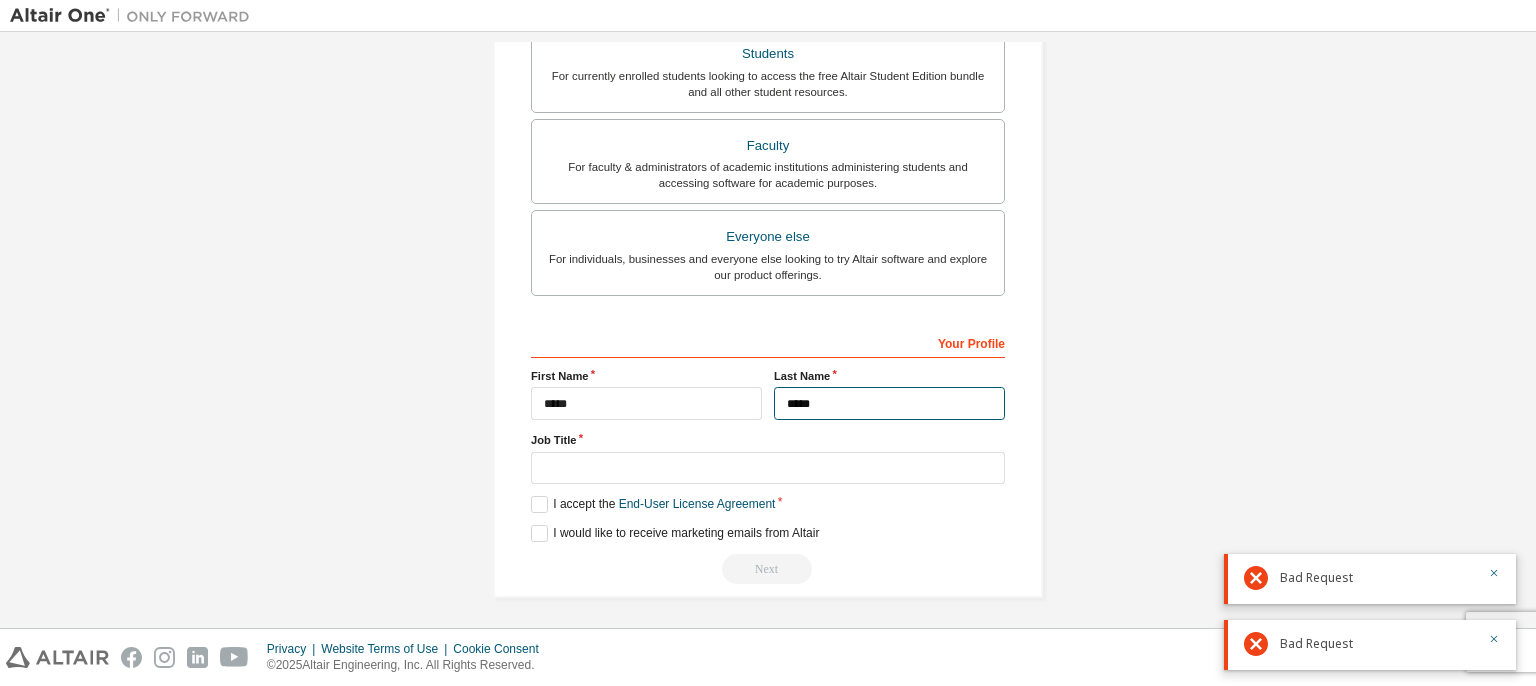type on "*****" 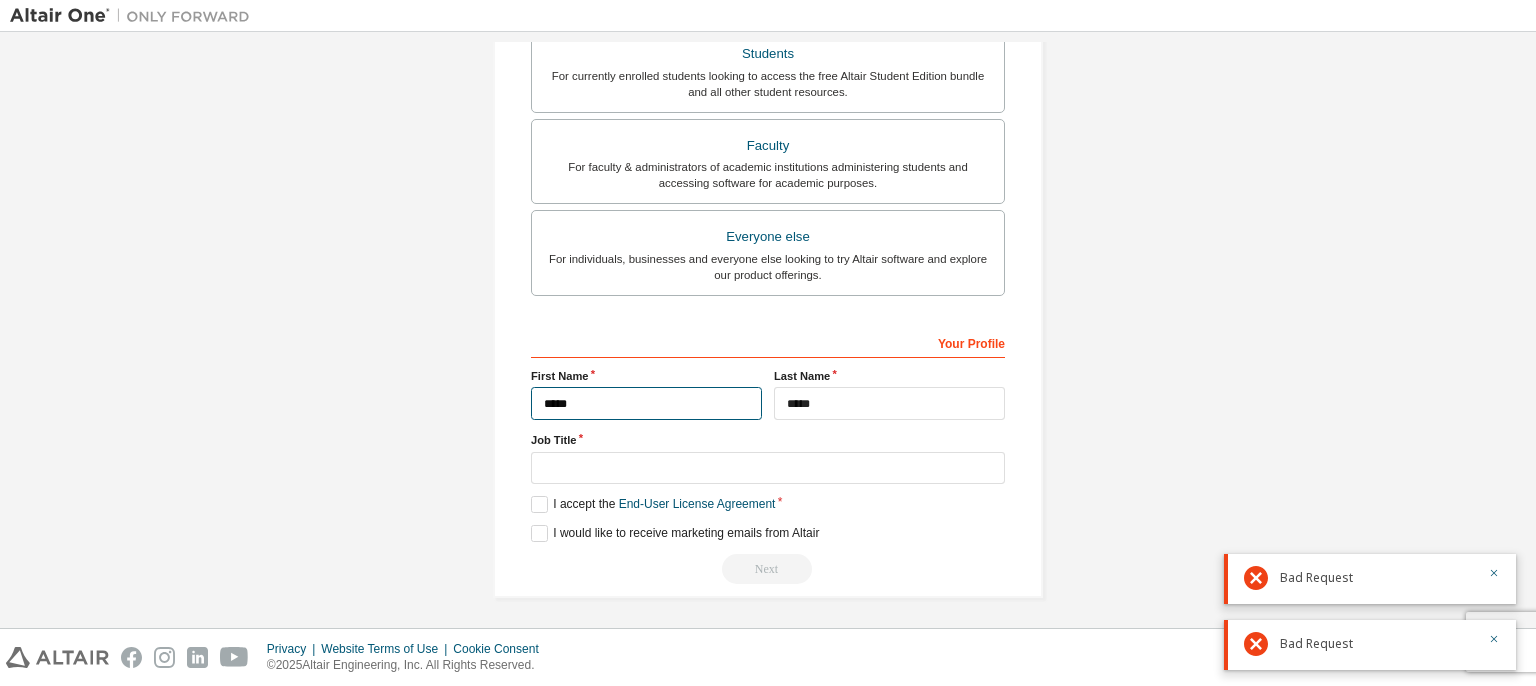 click on "*****" at bounding box center (646, 403) 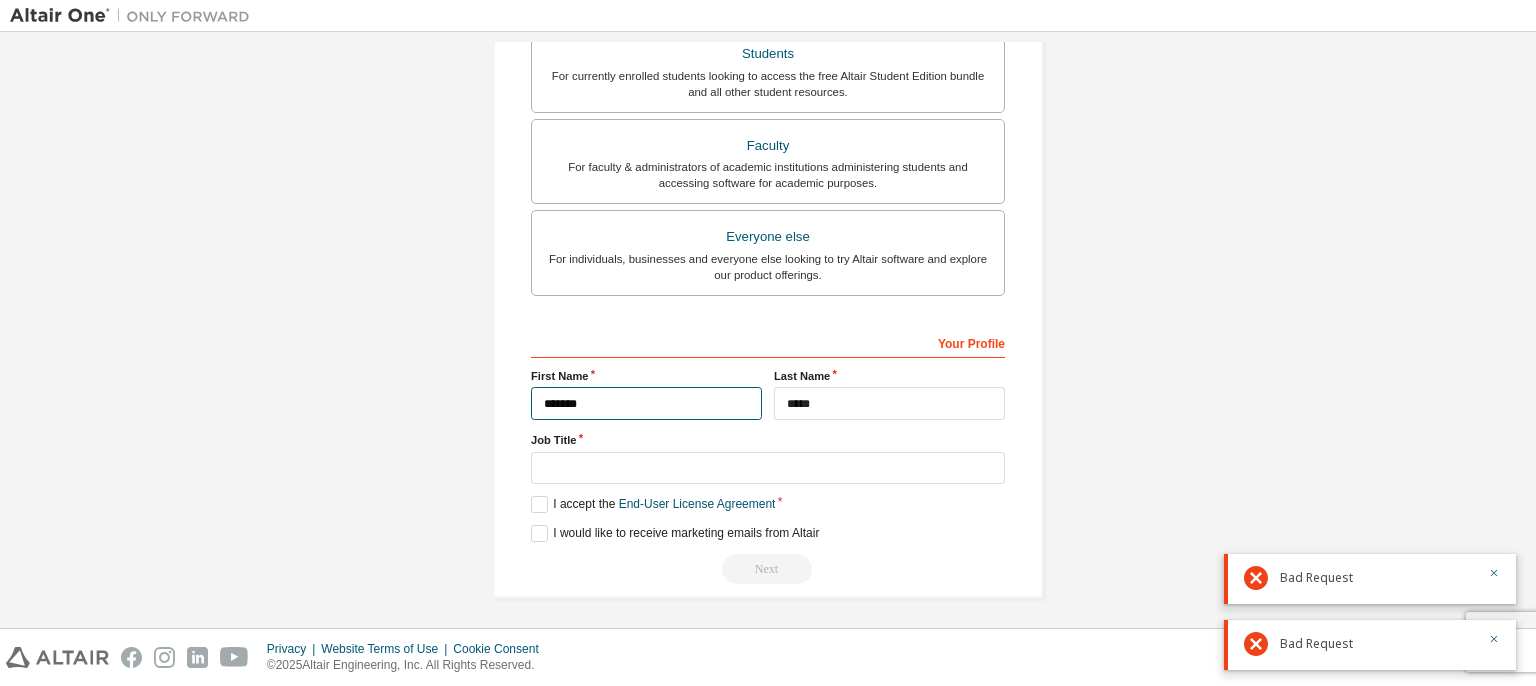 type on "*******" 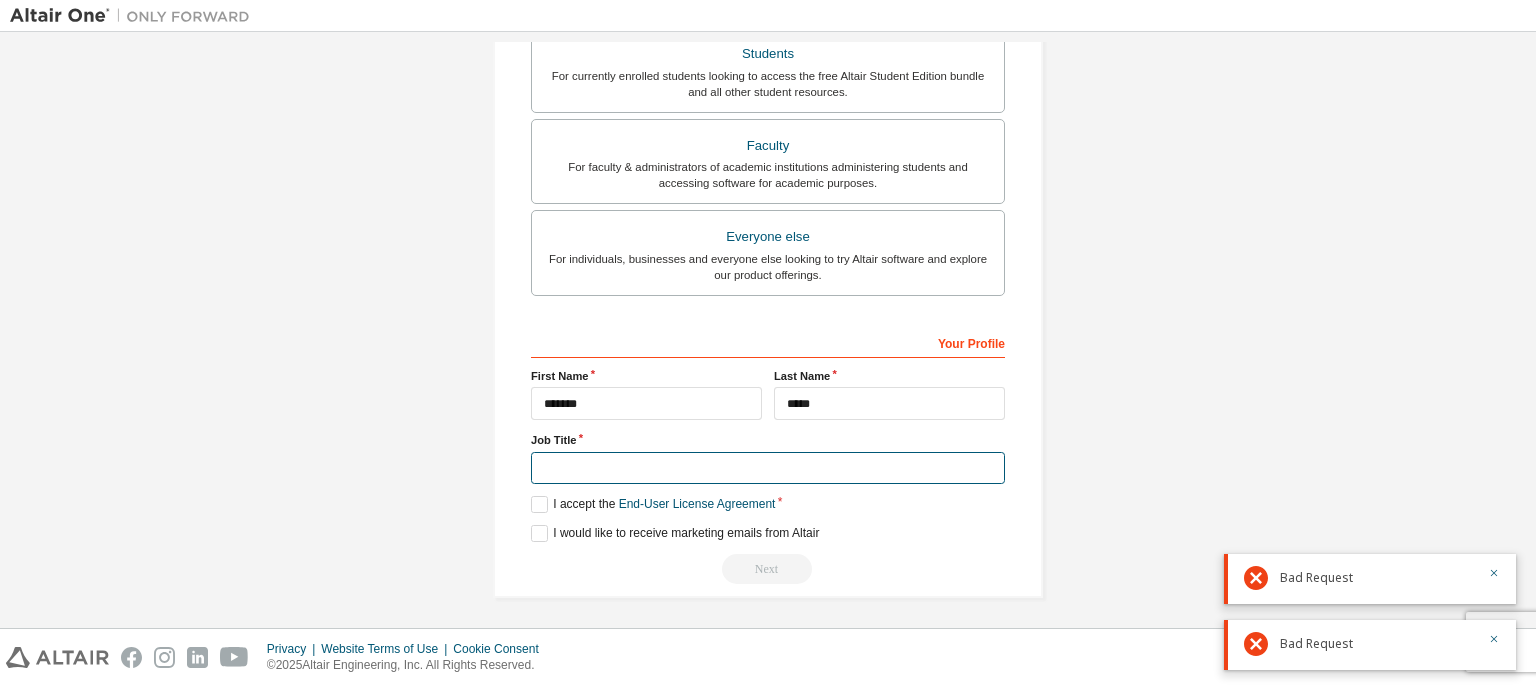click at bounding box center [768, 468] 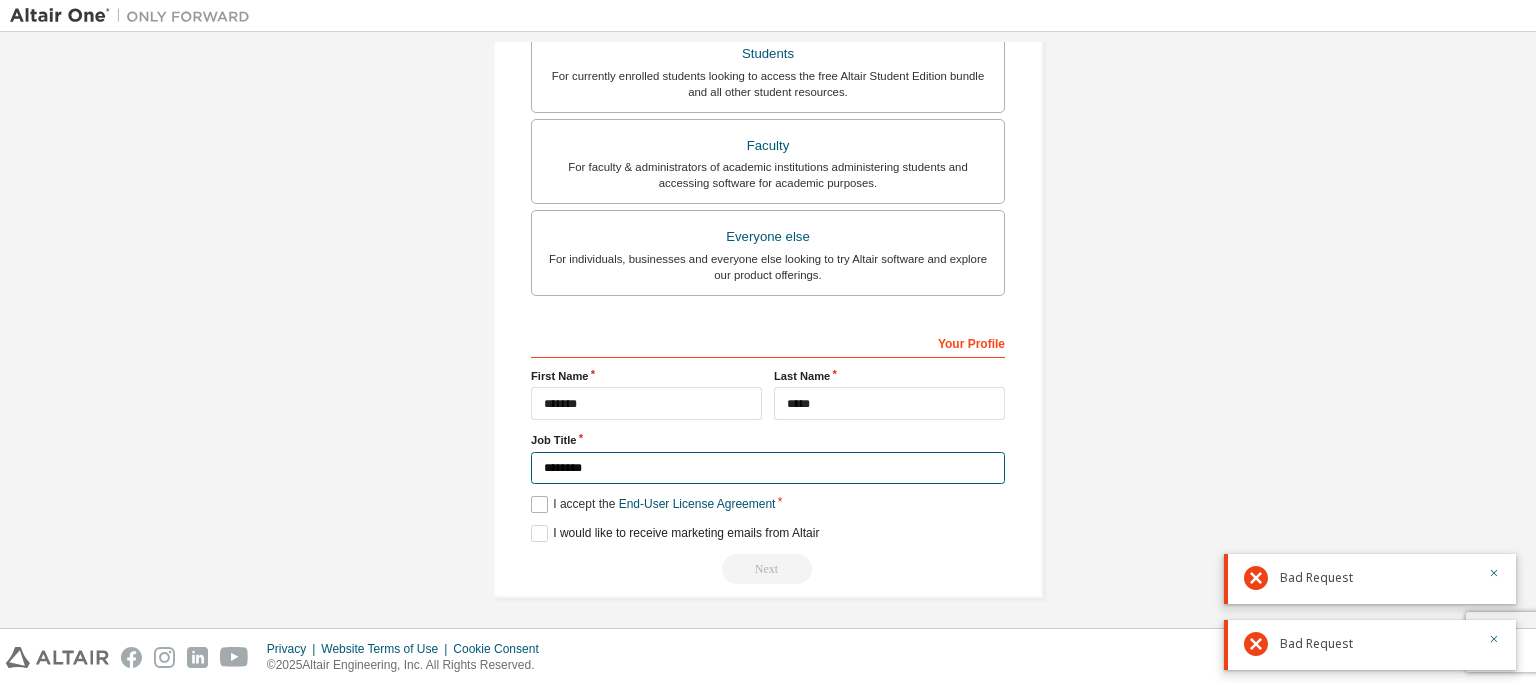 type on "********" 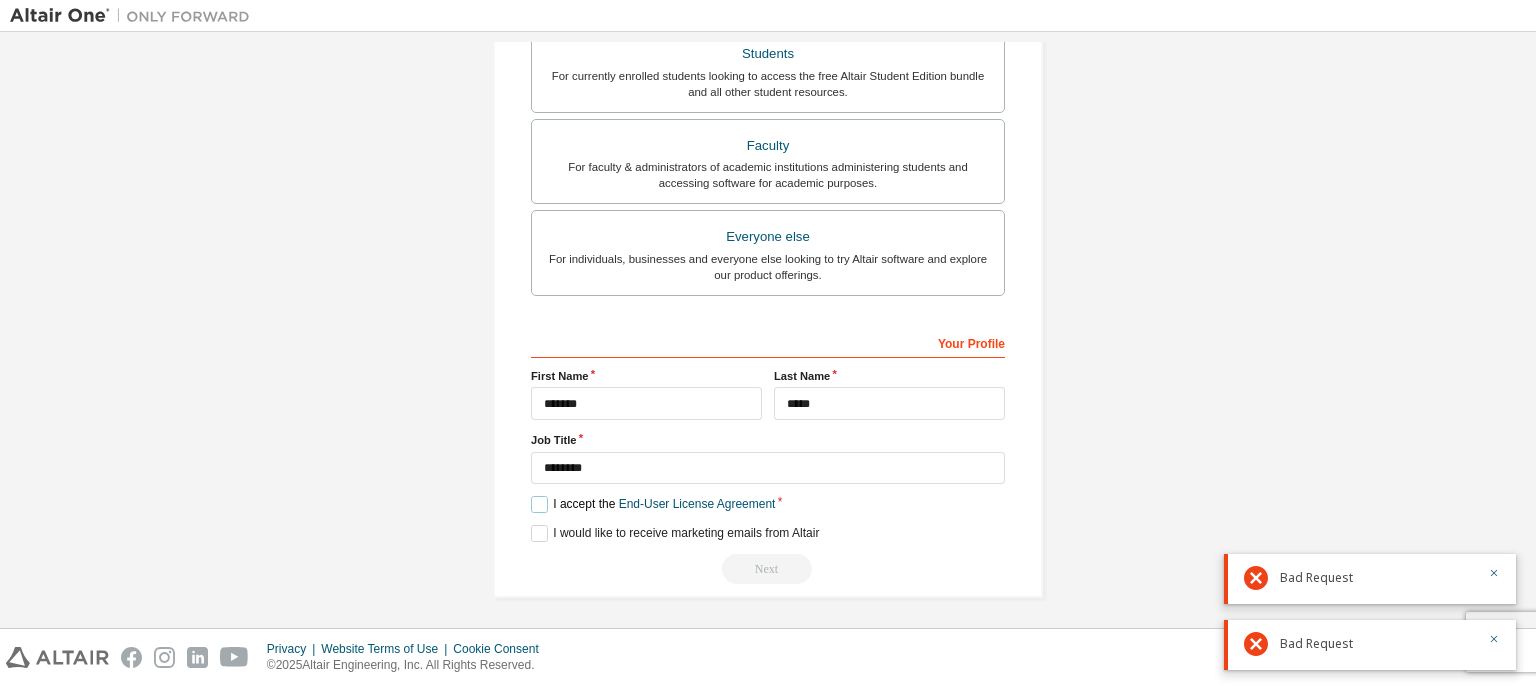 click on "I accept the    End-User License Agreement" at bounding box center (653, 504) 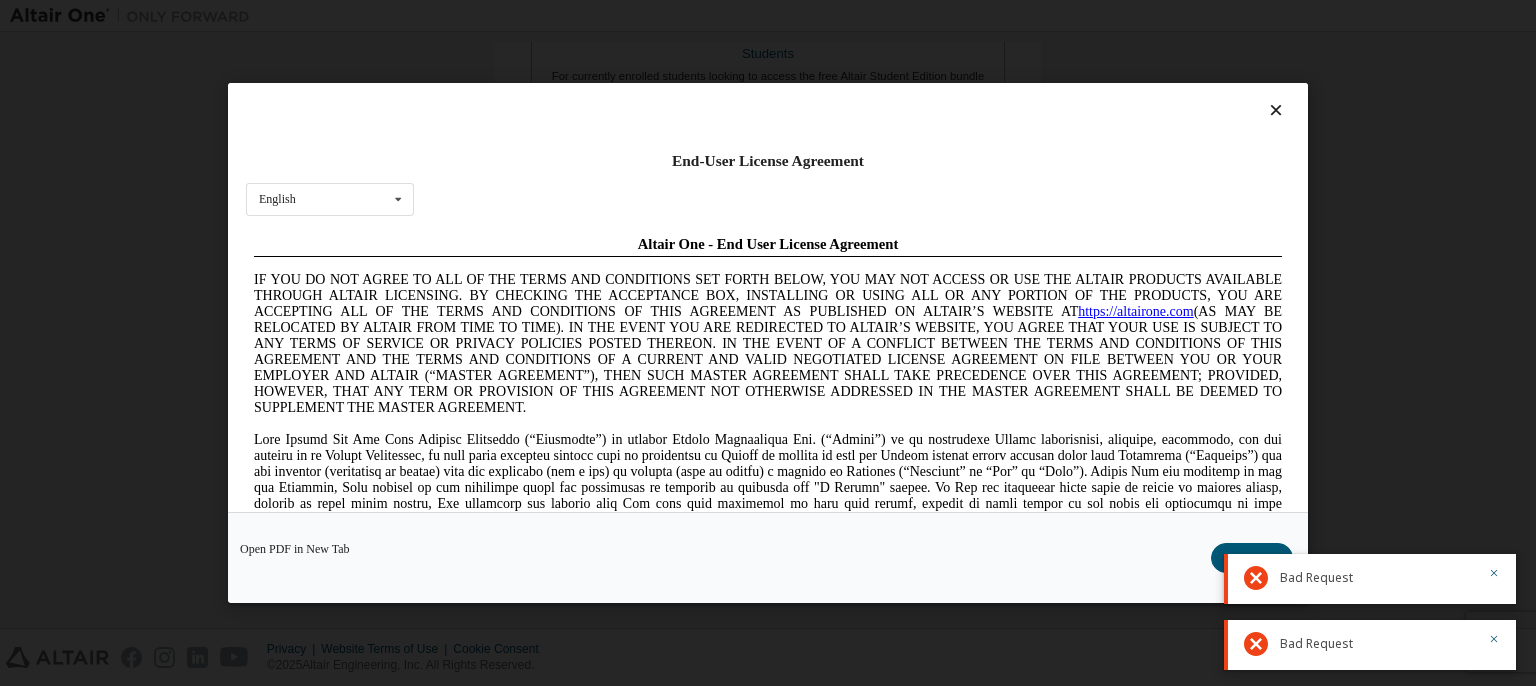 scroll, scrollTop: 0, scrollLeft: 0, axis: both 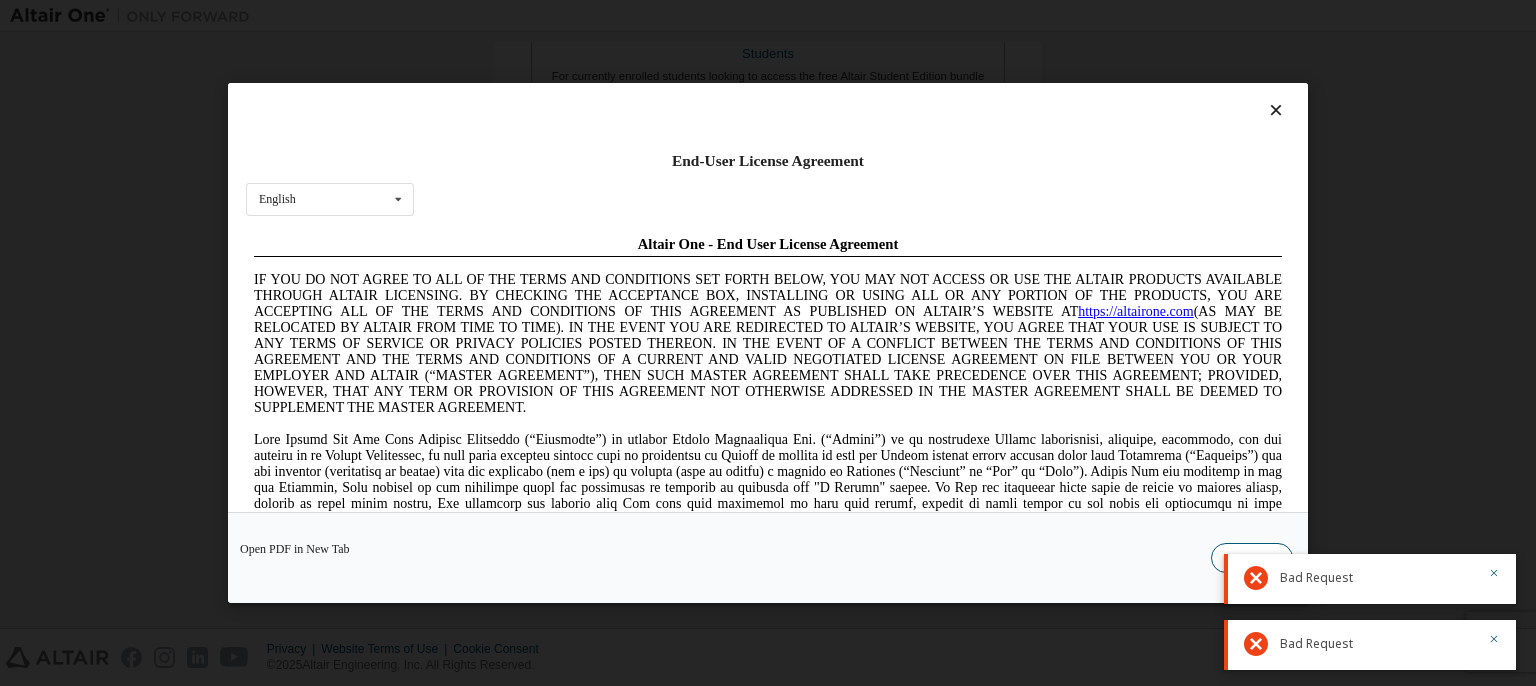 click on "I Accept" at bounding box center [1252, 558] 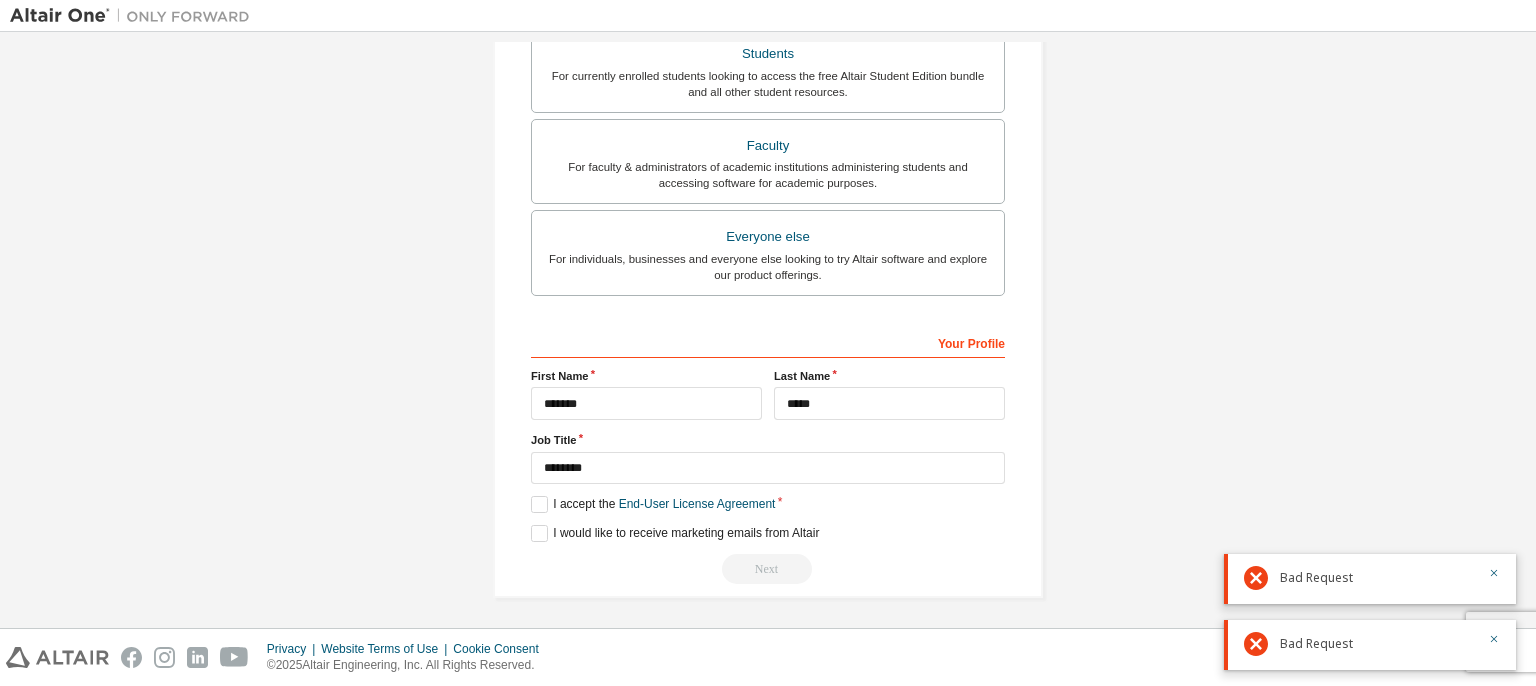click on "Next" at bounding box center [768, 569] 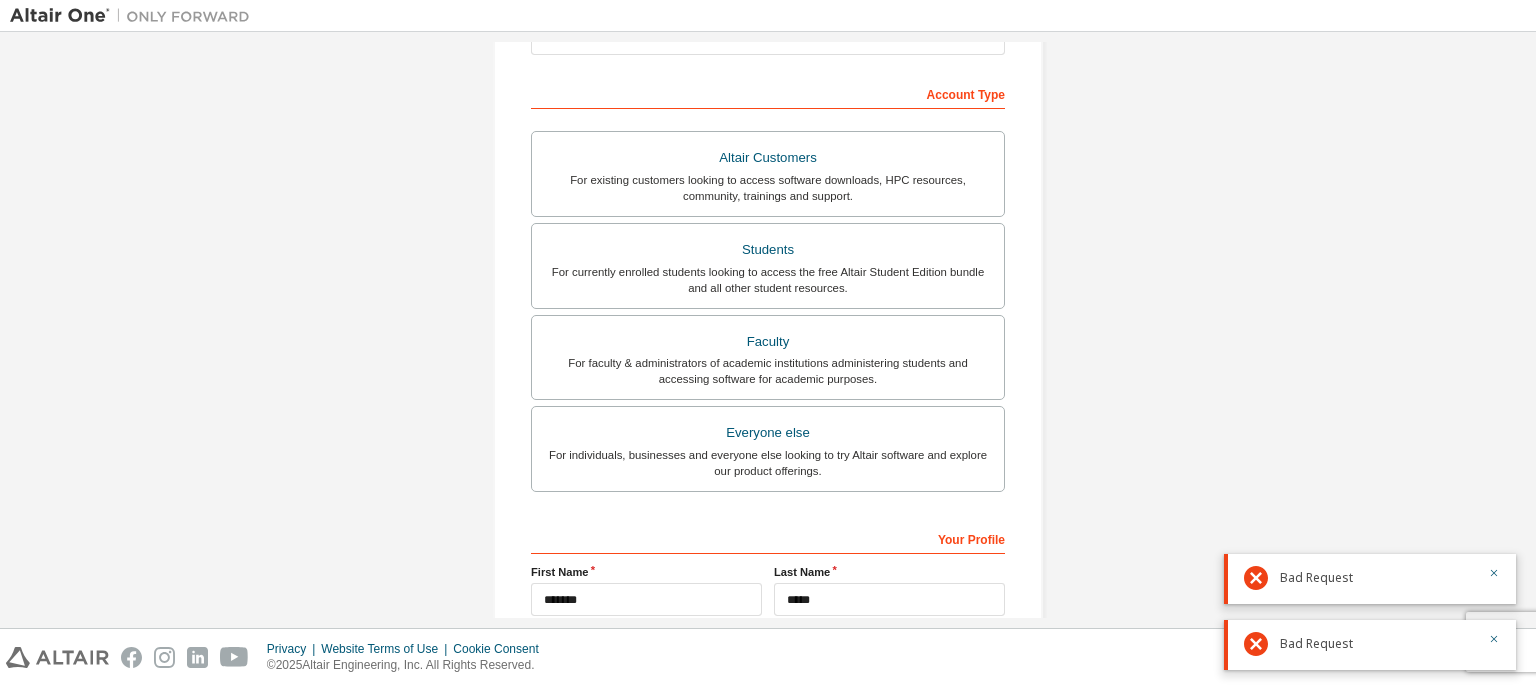 scroll, scrollTop: 279, scrollLeft: 0, axis: vertical 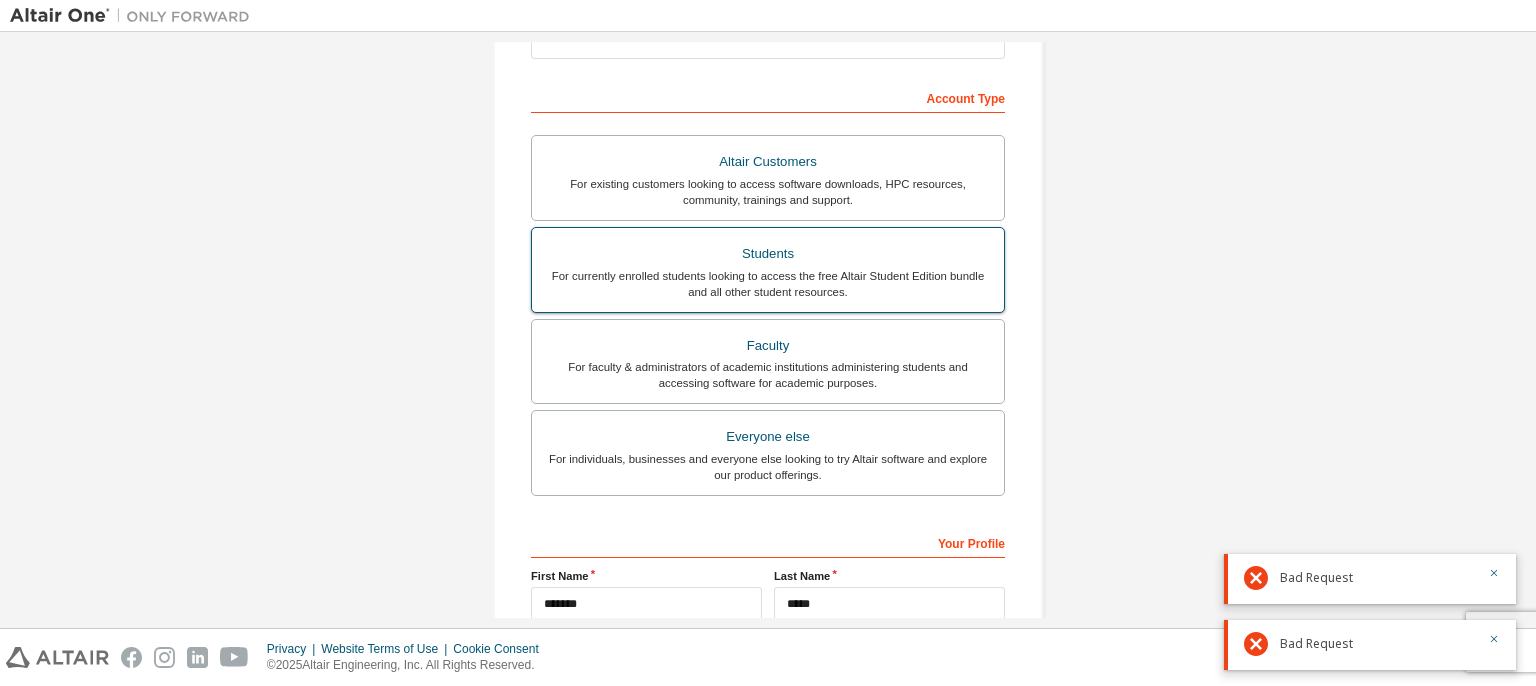 click on "For currently enrolled students looking to access the free Altair Student Edition bundle and all other student resources." at bounding box center (768, 284) 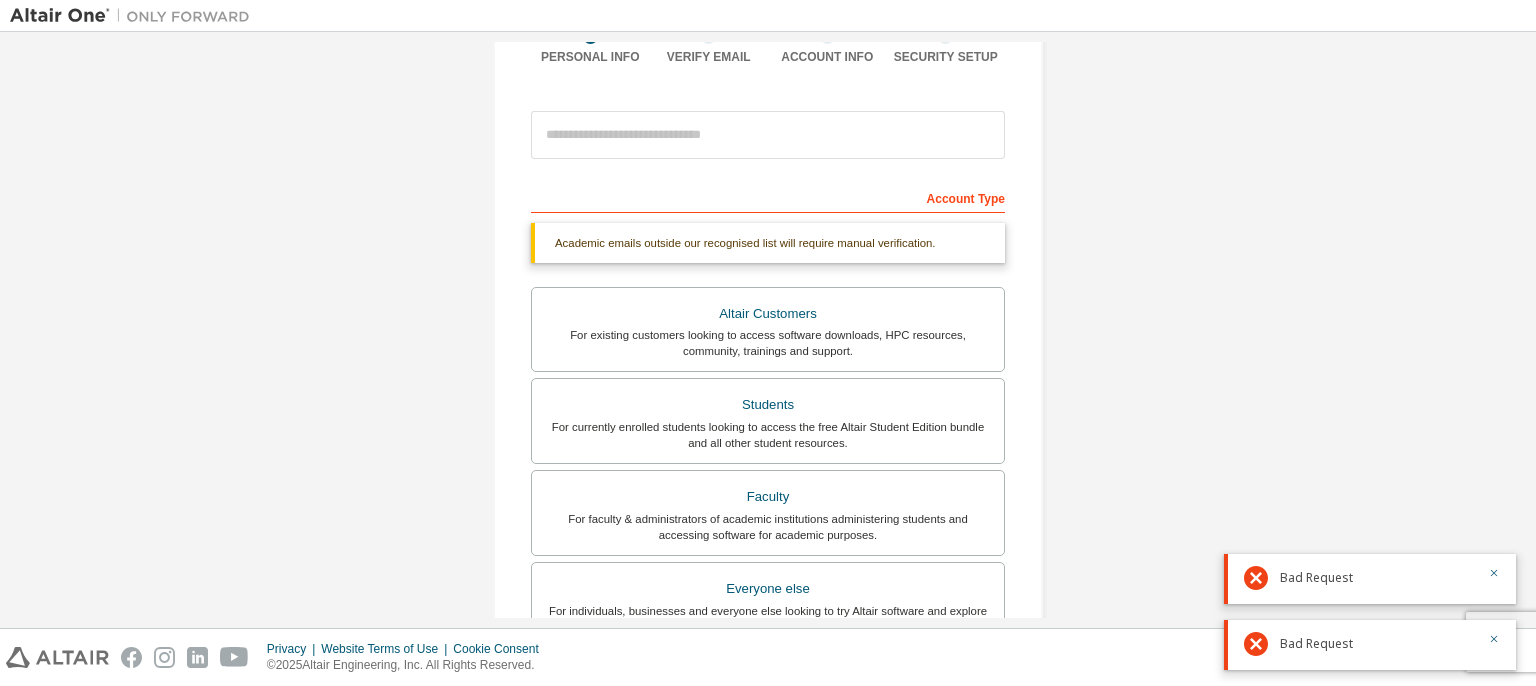 scroll, scrollTop: 79, scrollLeft: 0, axis: vertical 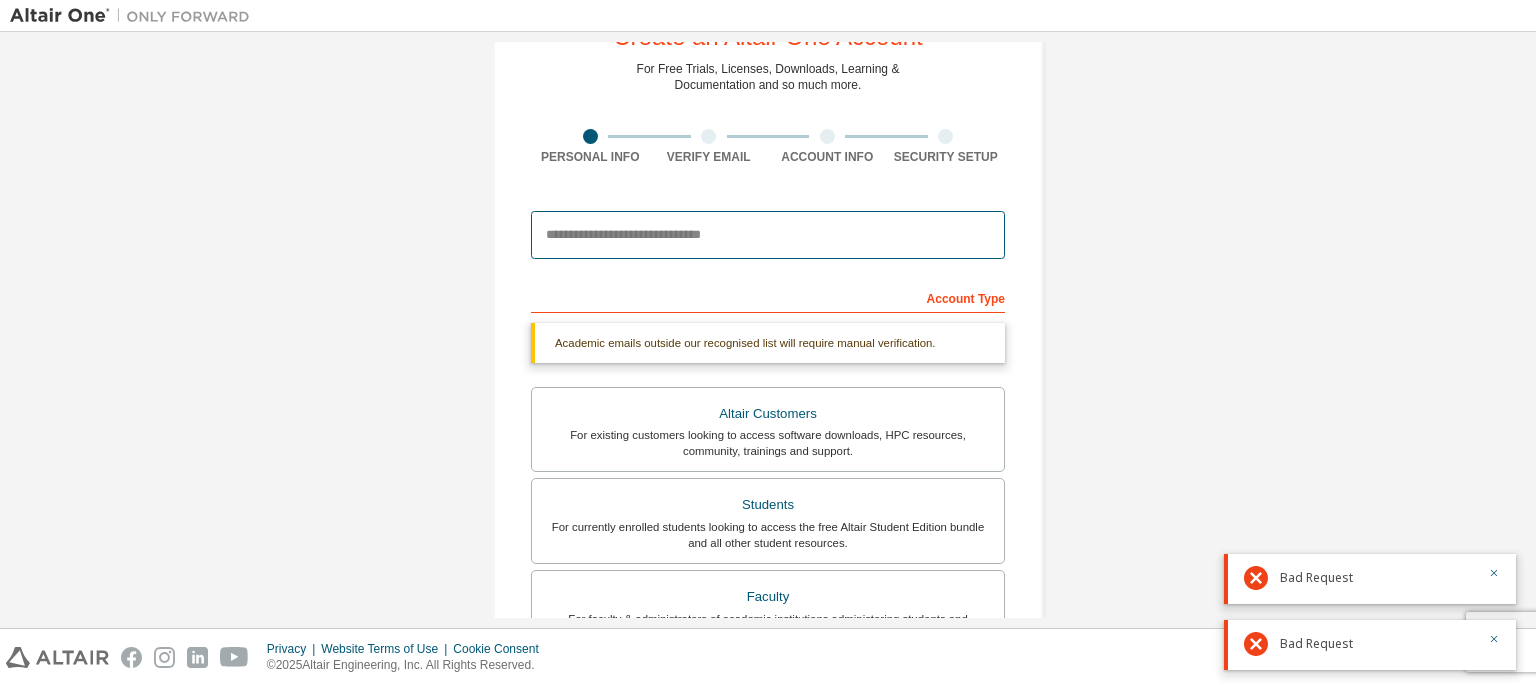 click at bounding box center (768, 235) 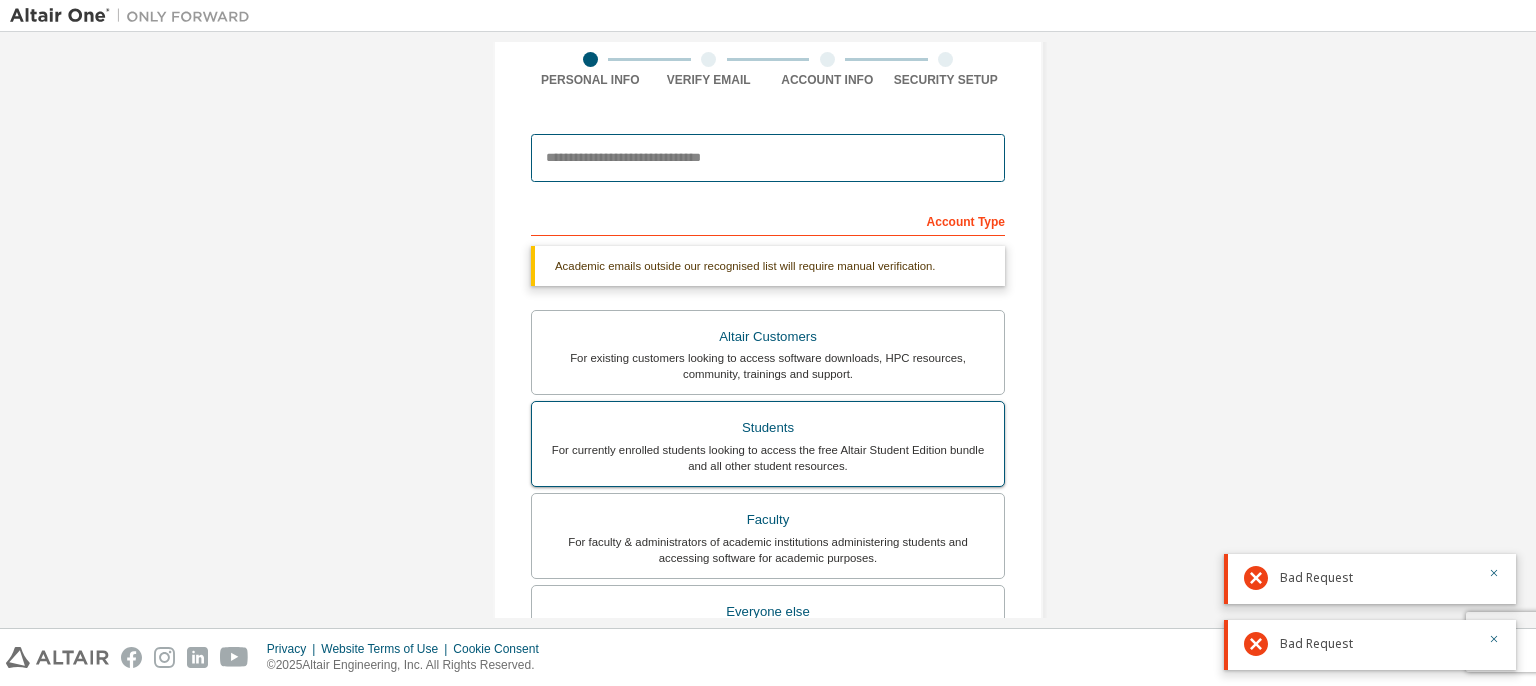 scroll, scrollTop: 279, scrollLeft: 0, axis: vertical 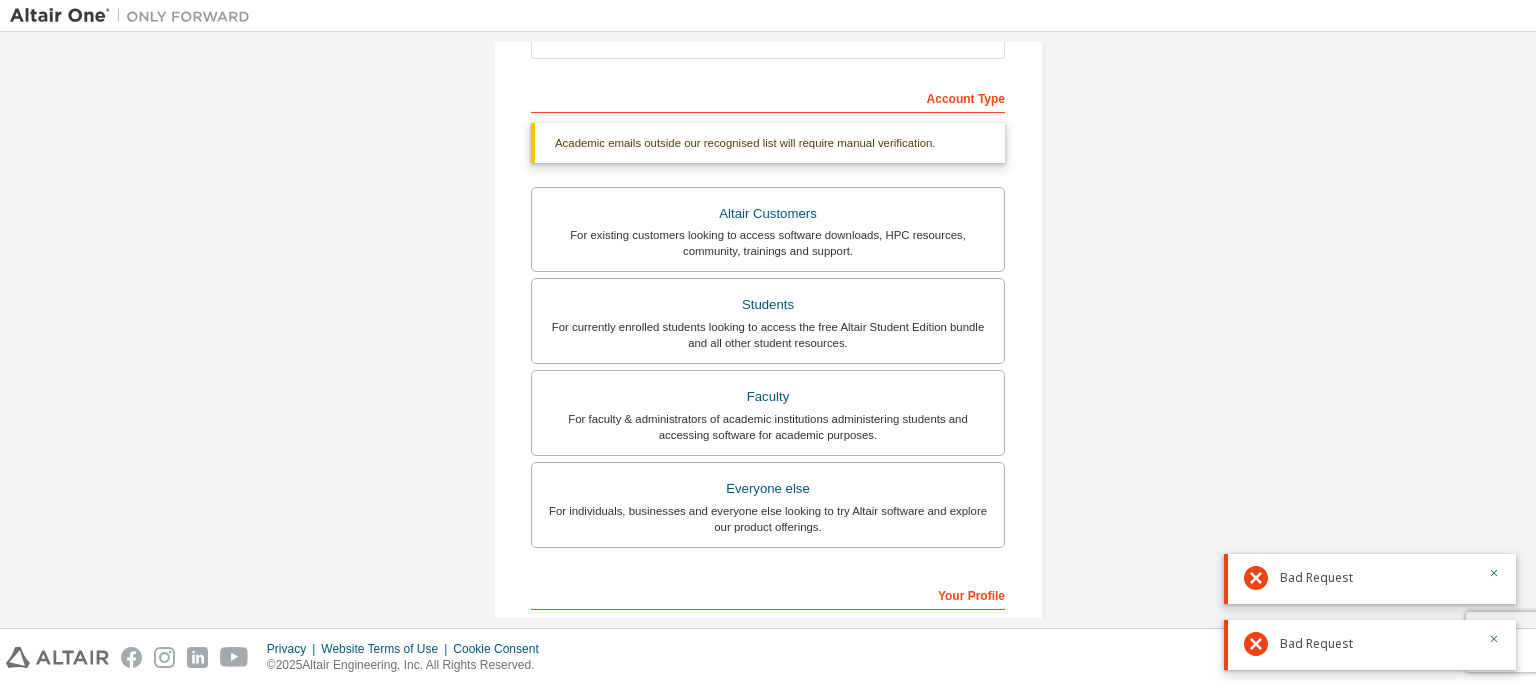 click on "Altair Customers For existing customers looking to access software downloads, HPC resources, community, trainings and support. Students For currently enrolled students looking to access the free Altair Student Edition bundle and all other student resources. Faculty For faculty & administrators of academic institutions administering students and accessing software for academic purposes. Everyone else For individuals, businesses and everyone else looking to try Altair software and explore our product offerings." at bounding box center [768, 370] 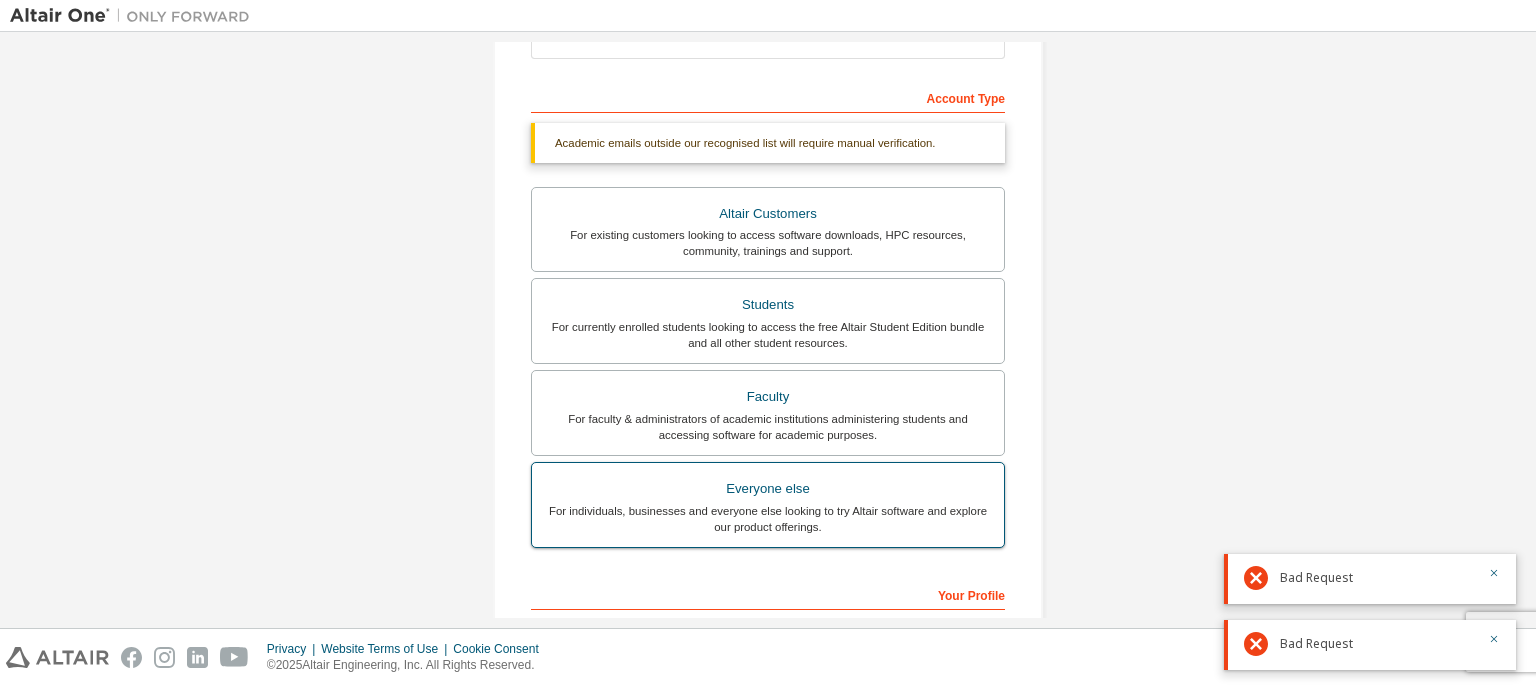 click on "Everyone else" at bounding box center [768, 489] 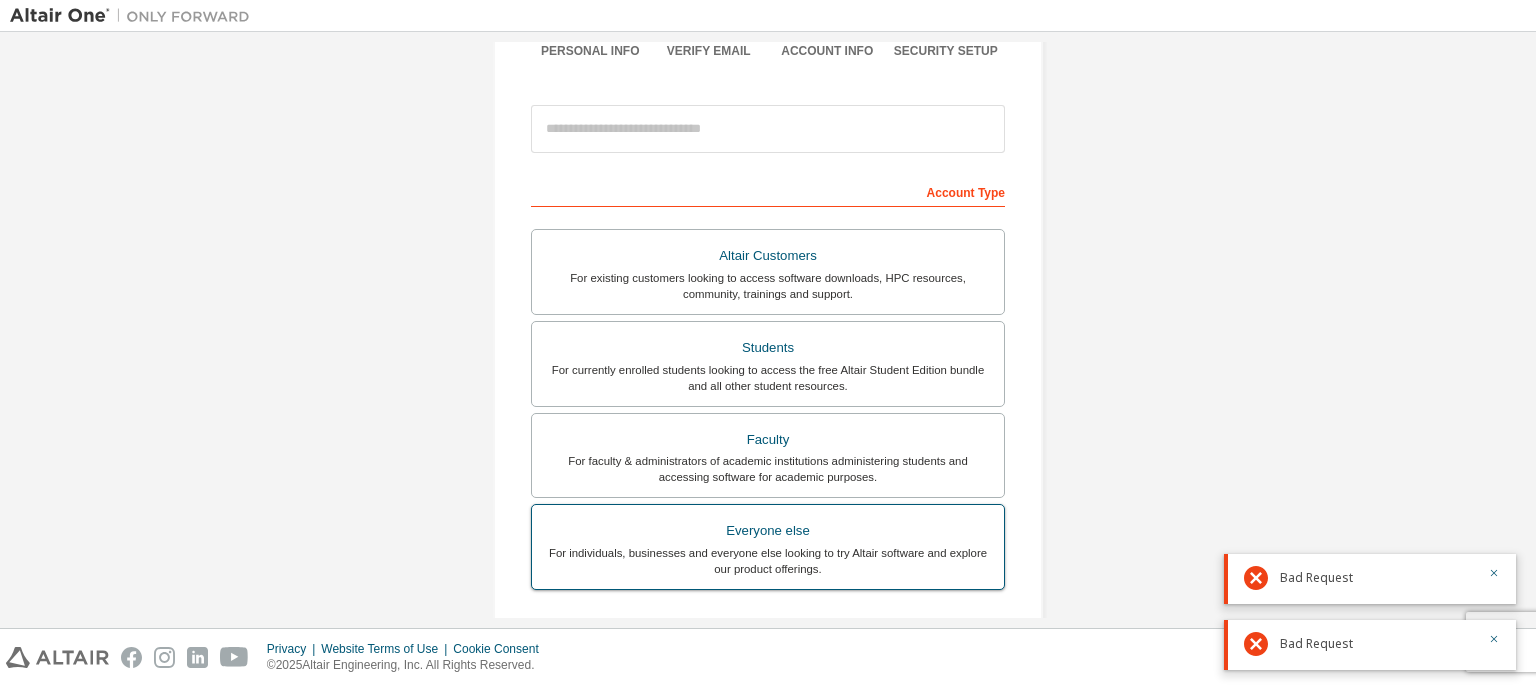 scroll, scrollTop: 79, scrollLeft: 0, axis: vertical 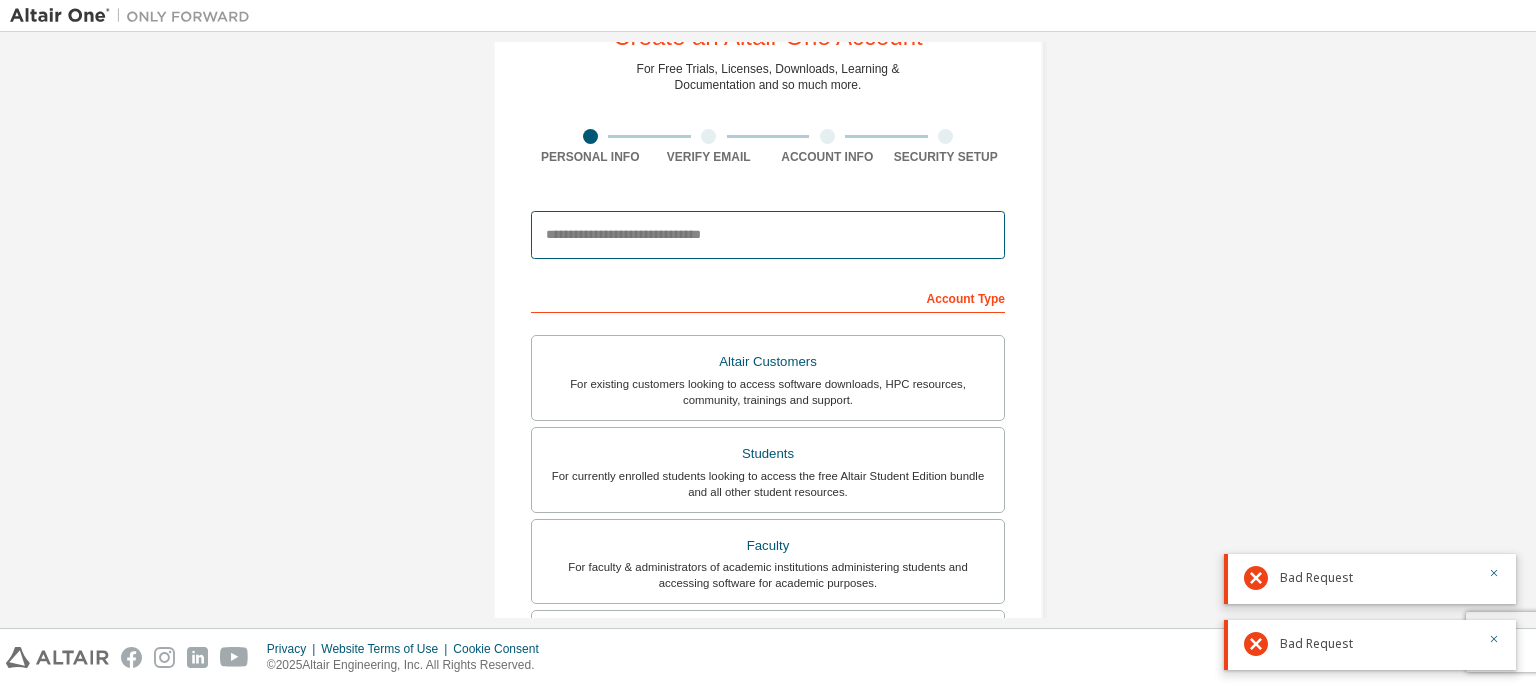 click at bounding box center (768, 235) 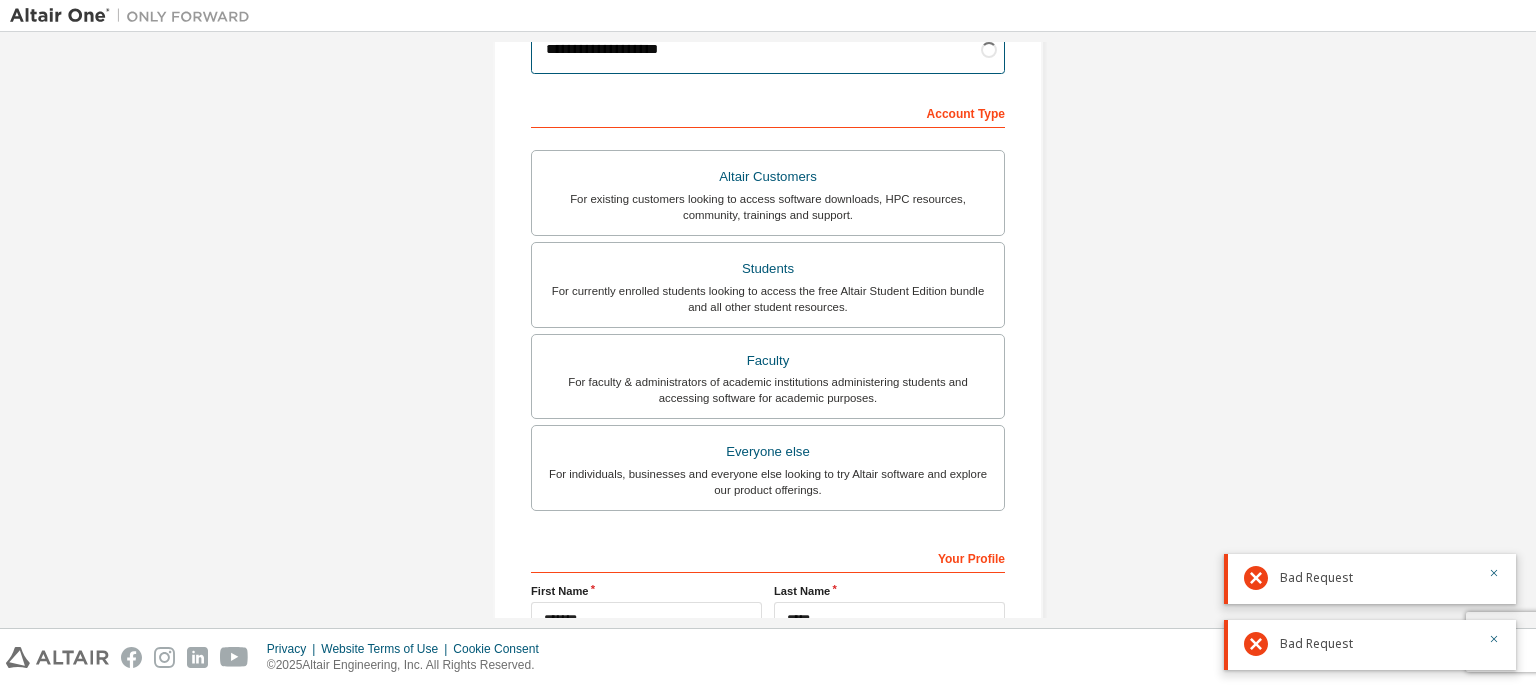 scroll, scrollTop: 379, scrollLeft: 0, axis: vertical 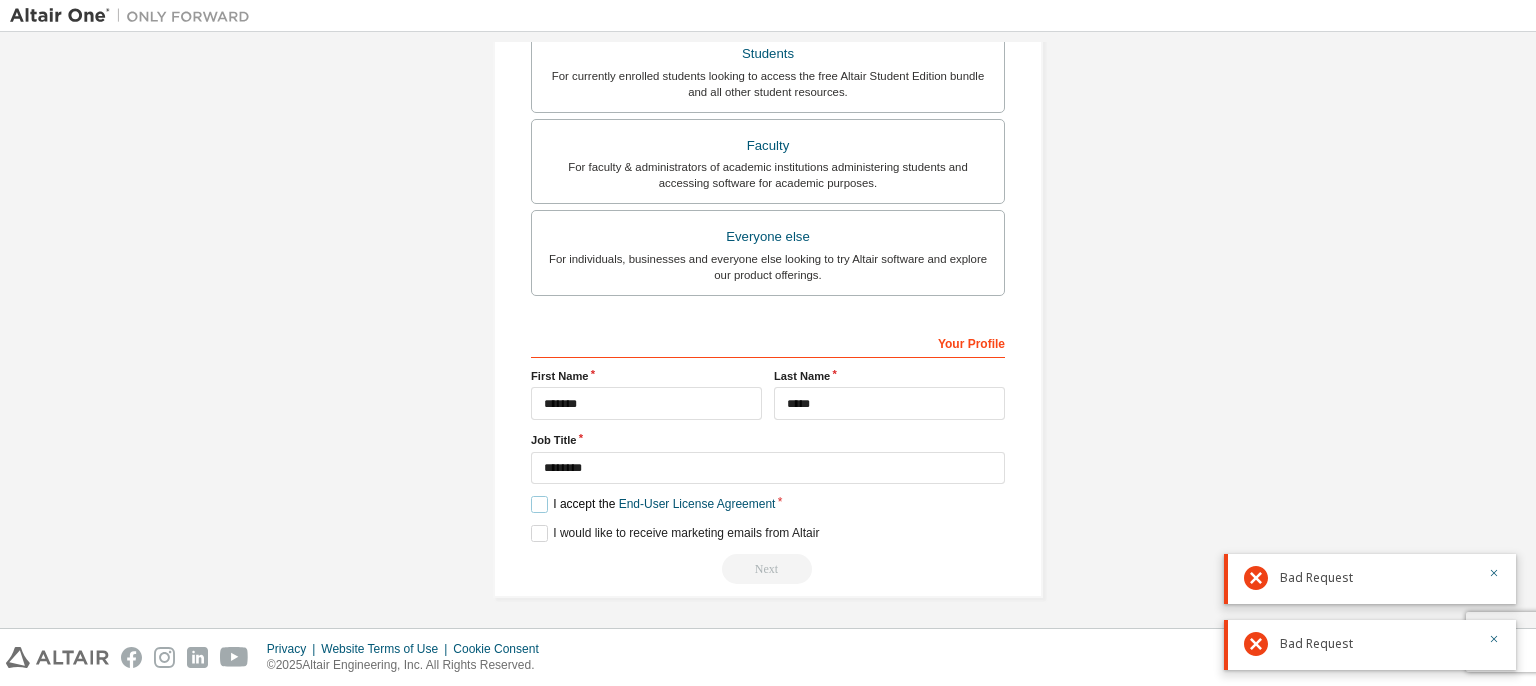 click on "I accept the    End-User License Agreement" at bounding box center [653, 504] 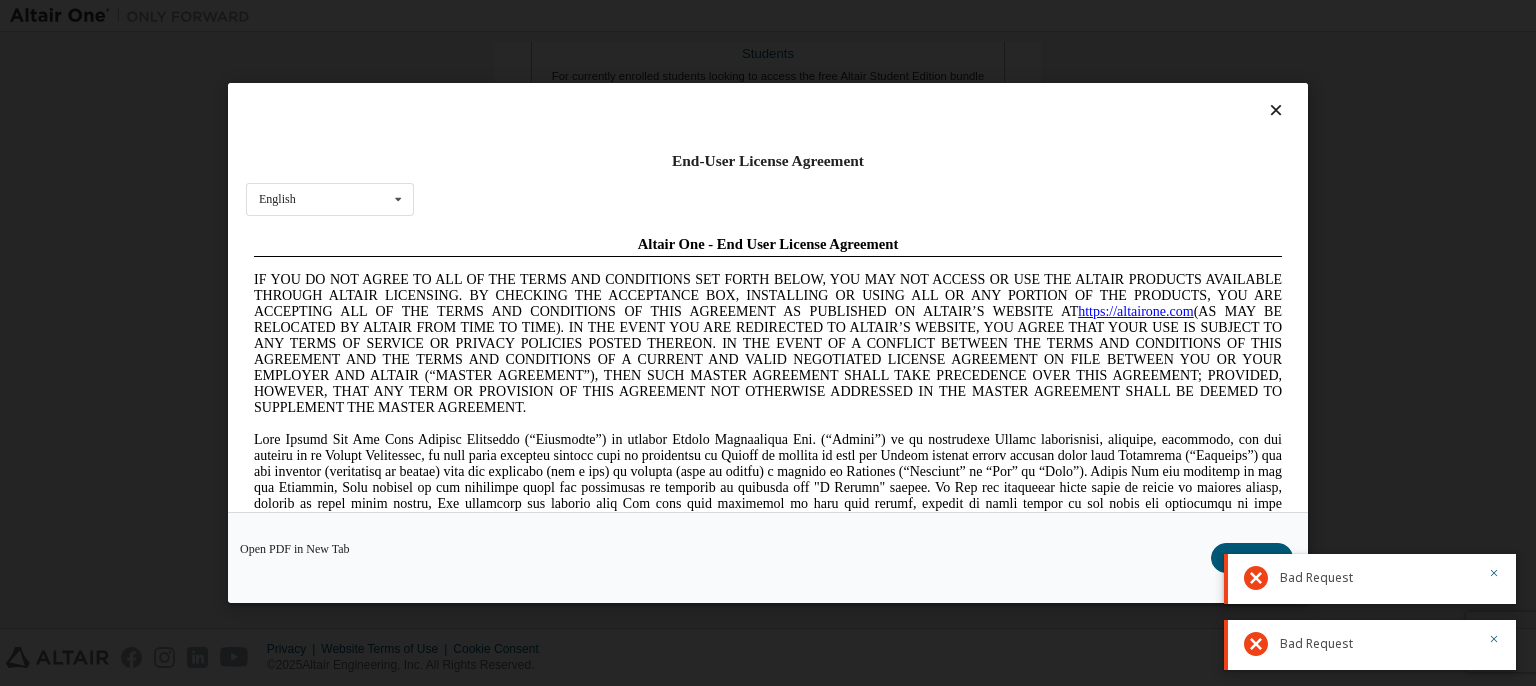 scroll, scrollTop: 0, scrollLeft: 0, axis: both 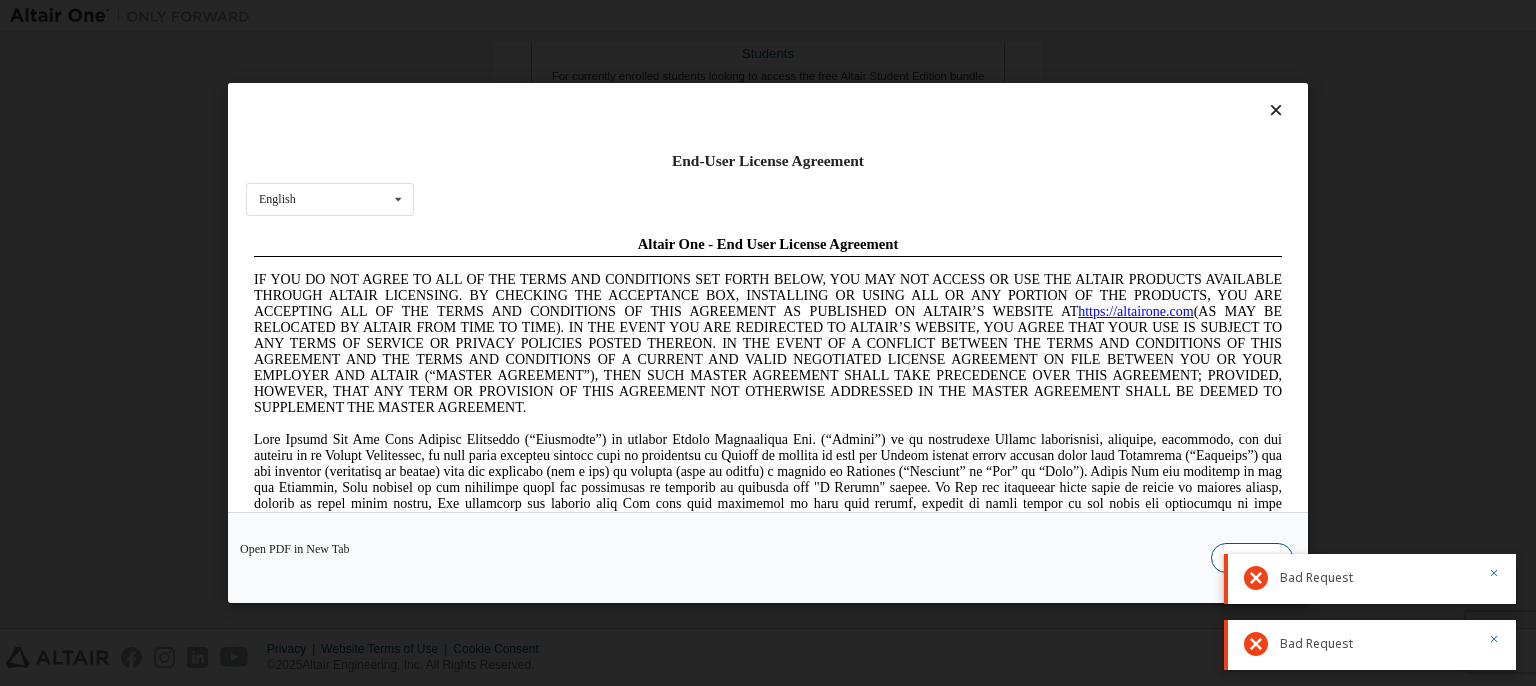 click on "I Accept" at bounding box center [1252, 558] 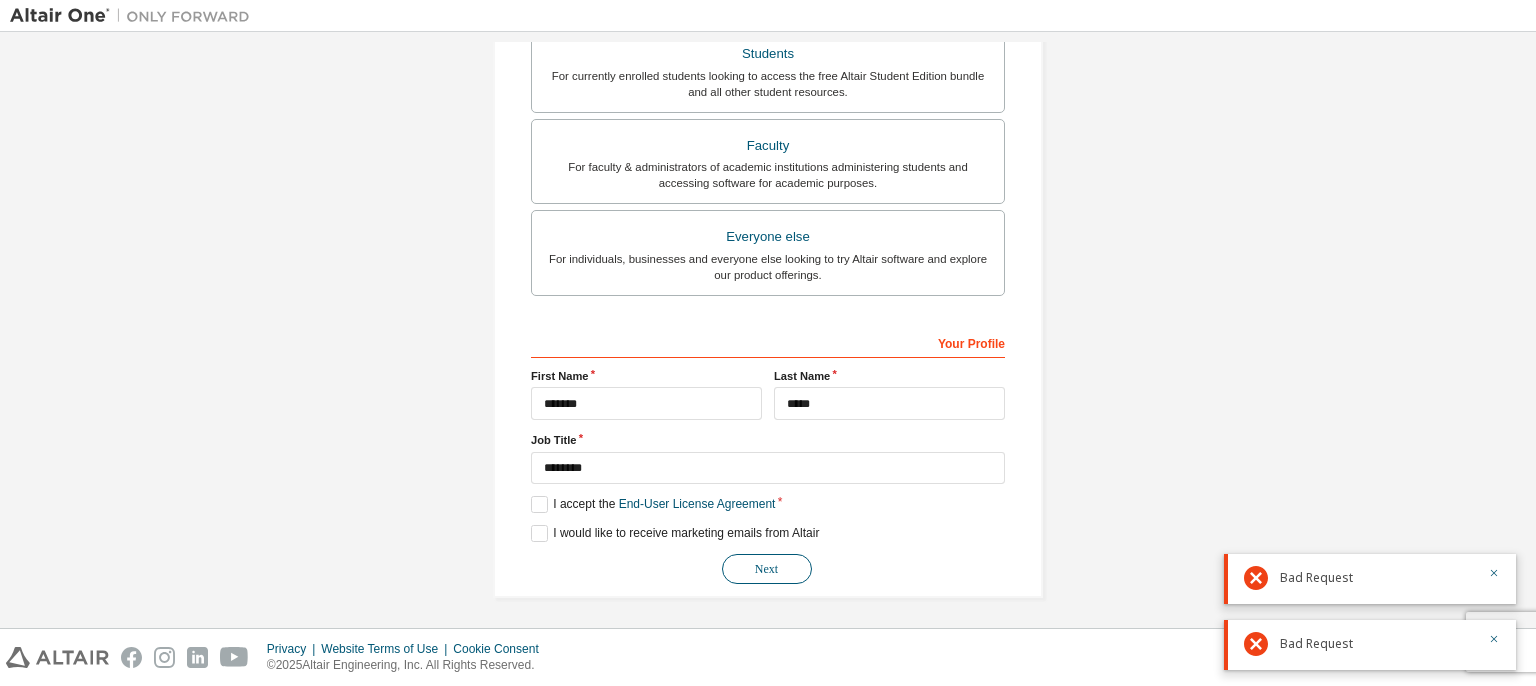 click on "Next" at bounding box center [767, 569] 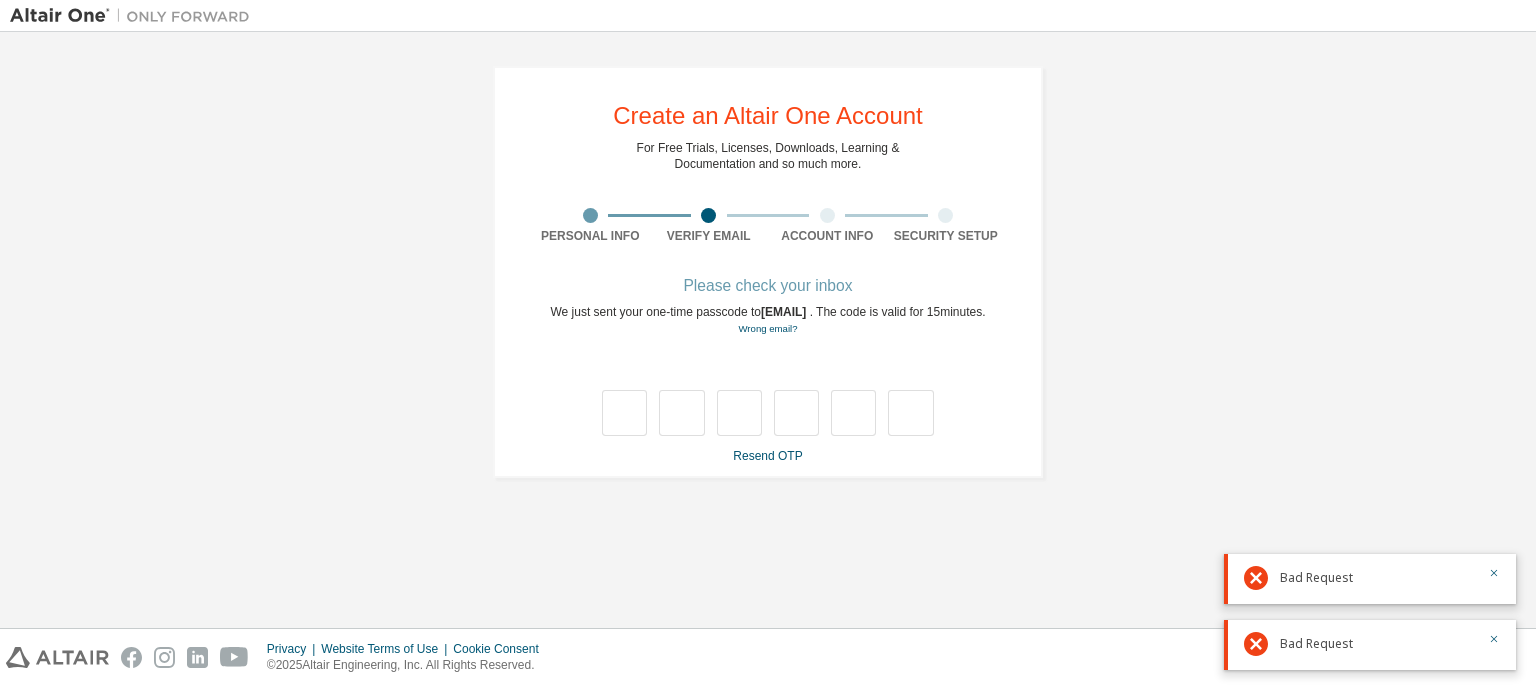 scroll, scrollTop: 0, scrollLeft: 0, axis: both 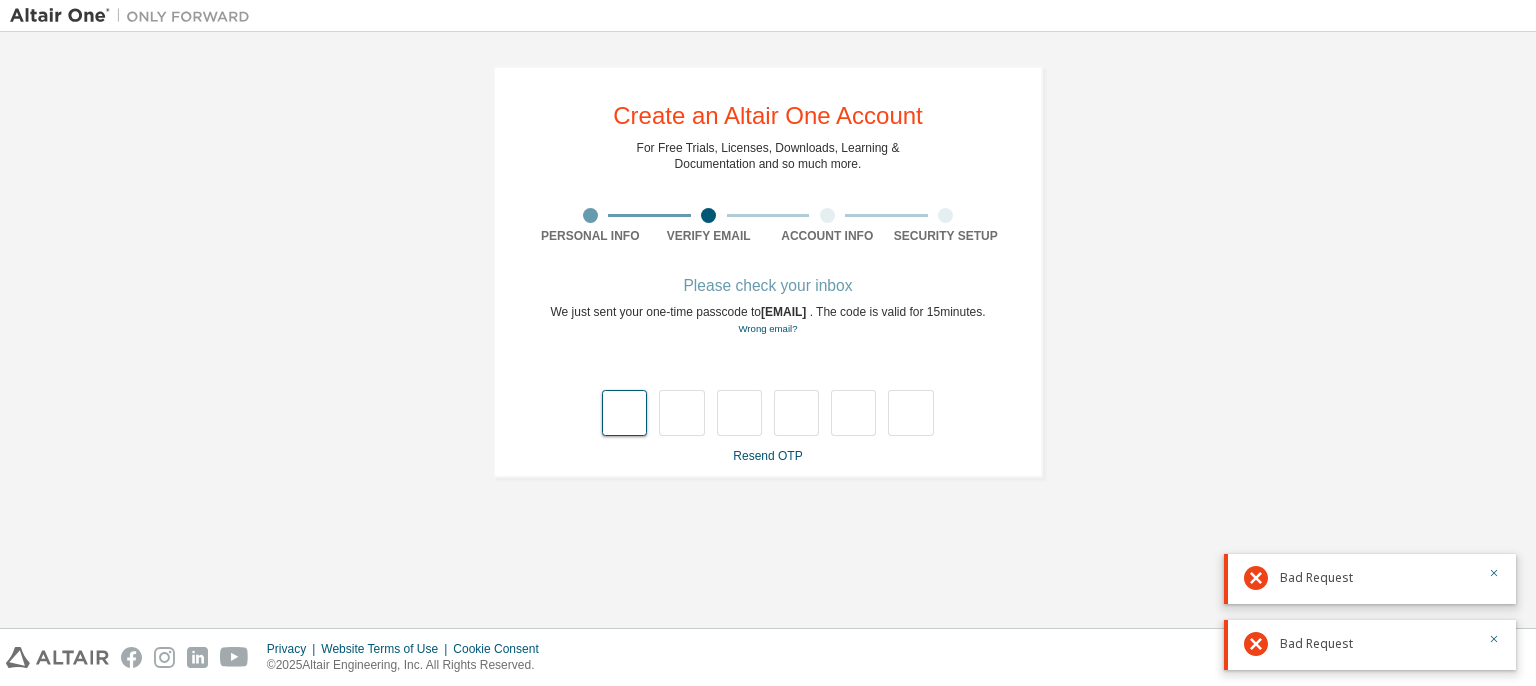 click at bounding box center [624, 413] 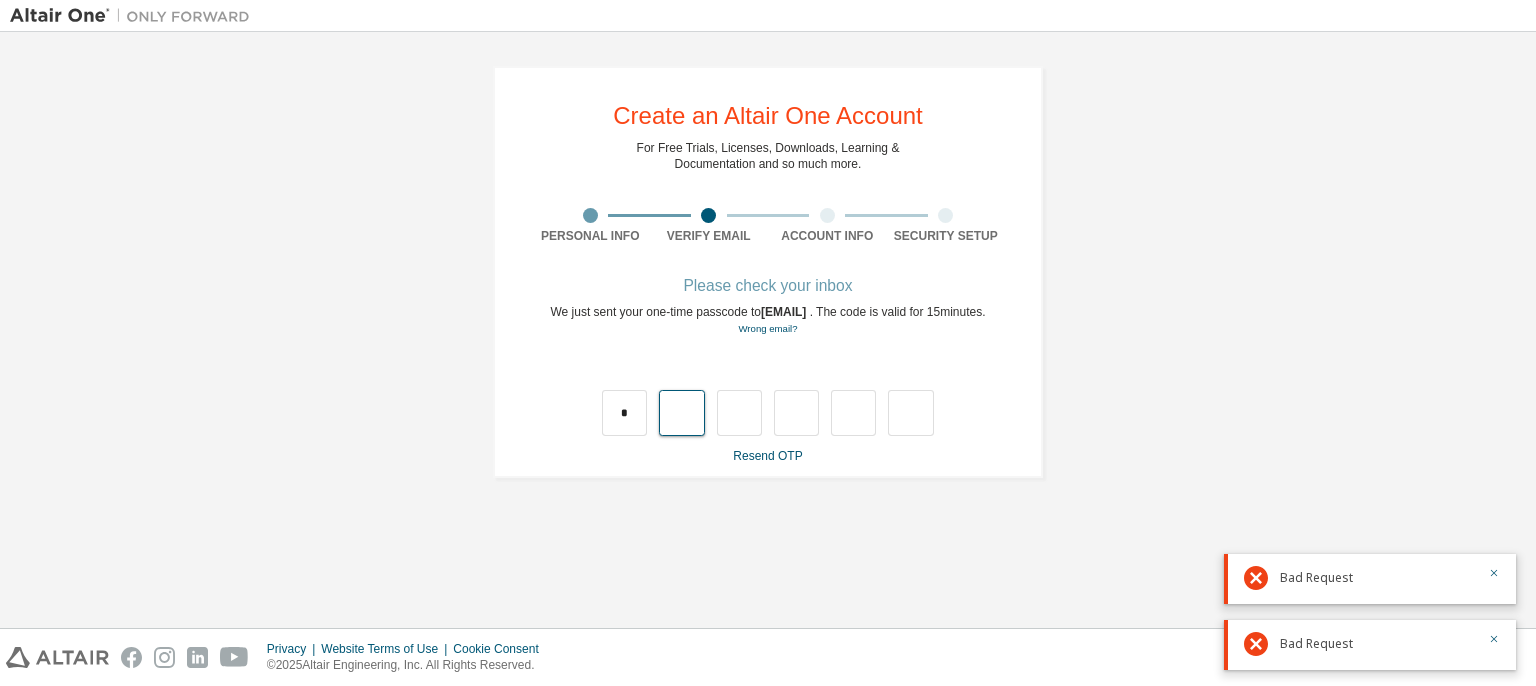 type on "*" 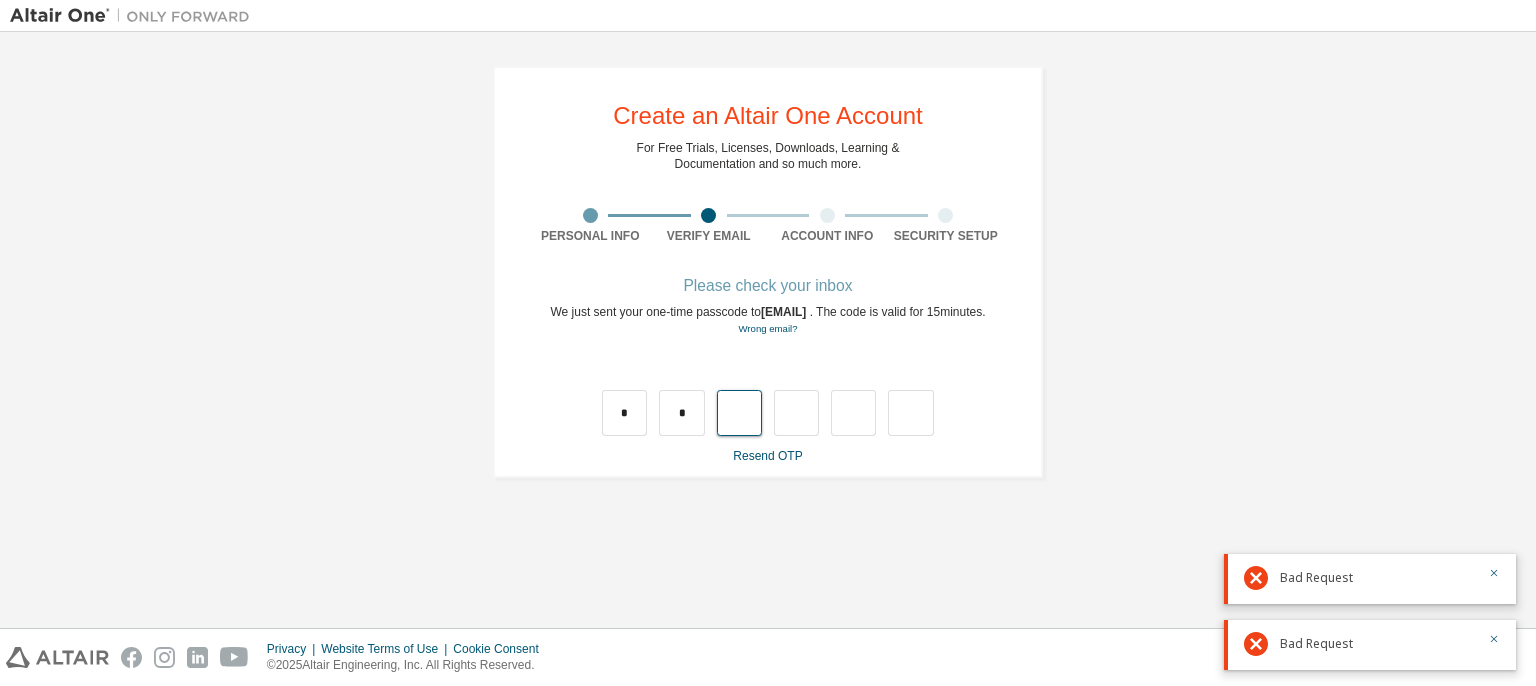 type on "*" 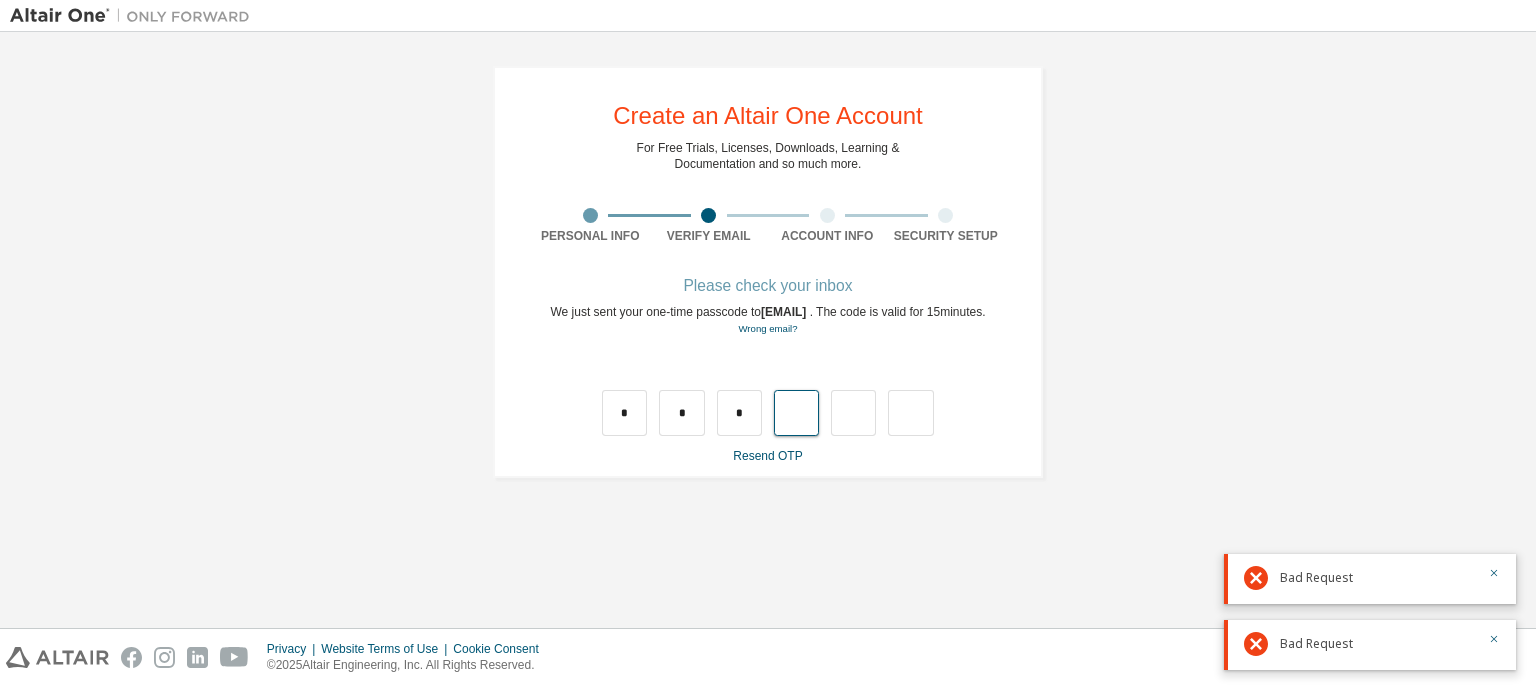 type on "*" 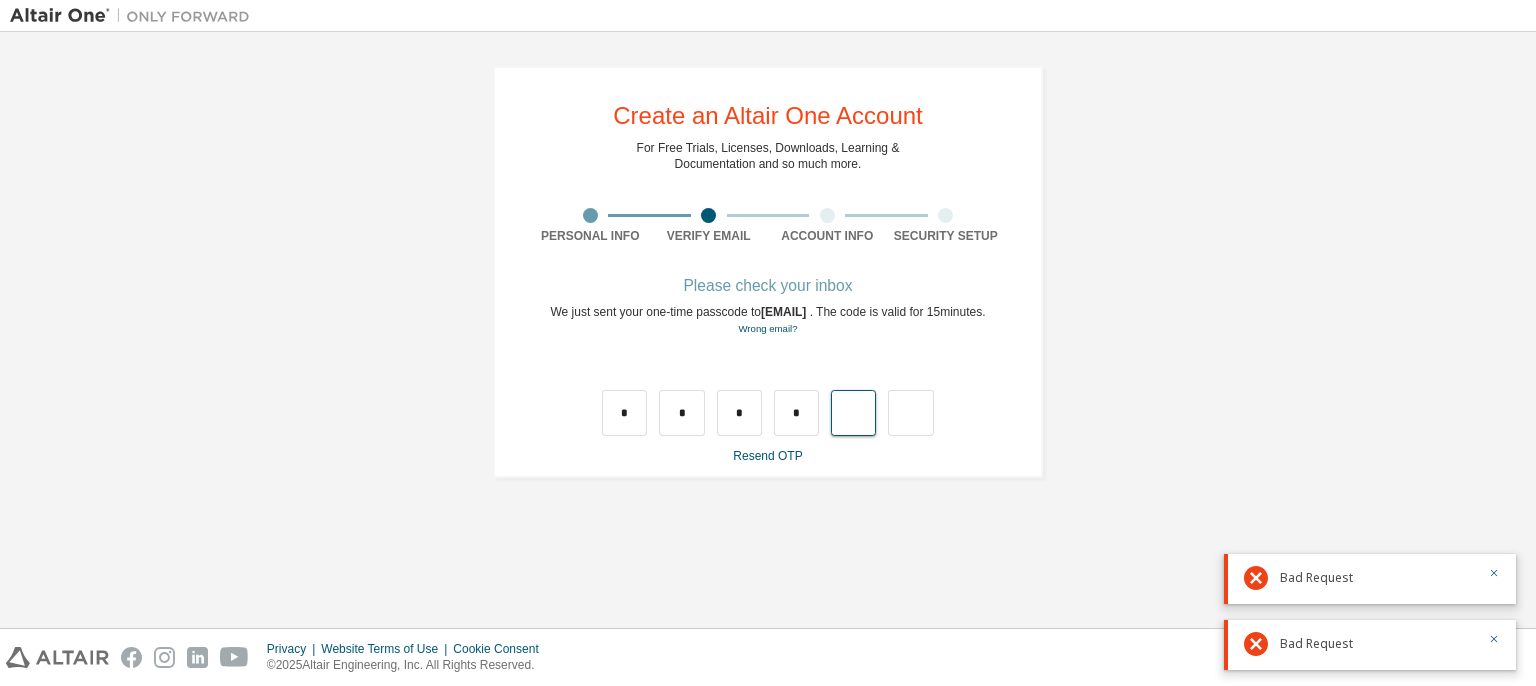 type on "*" 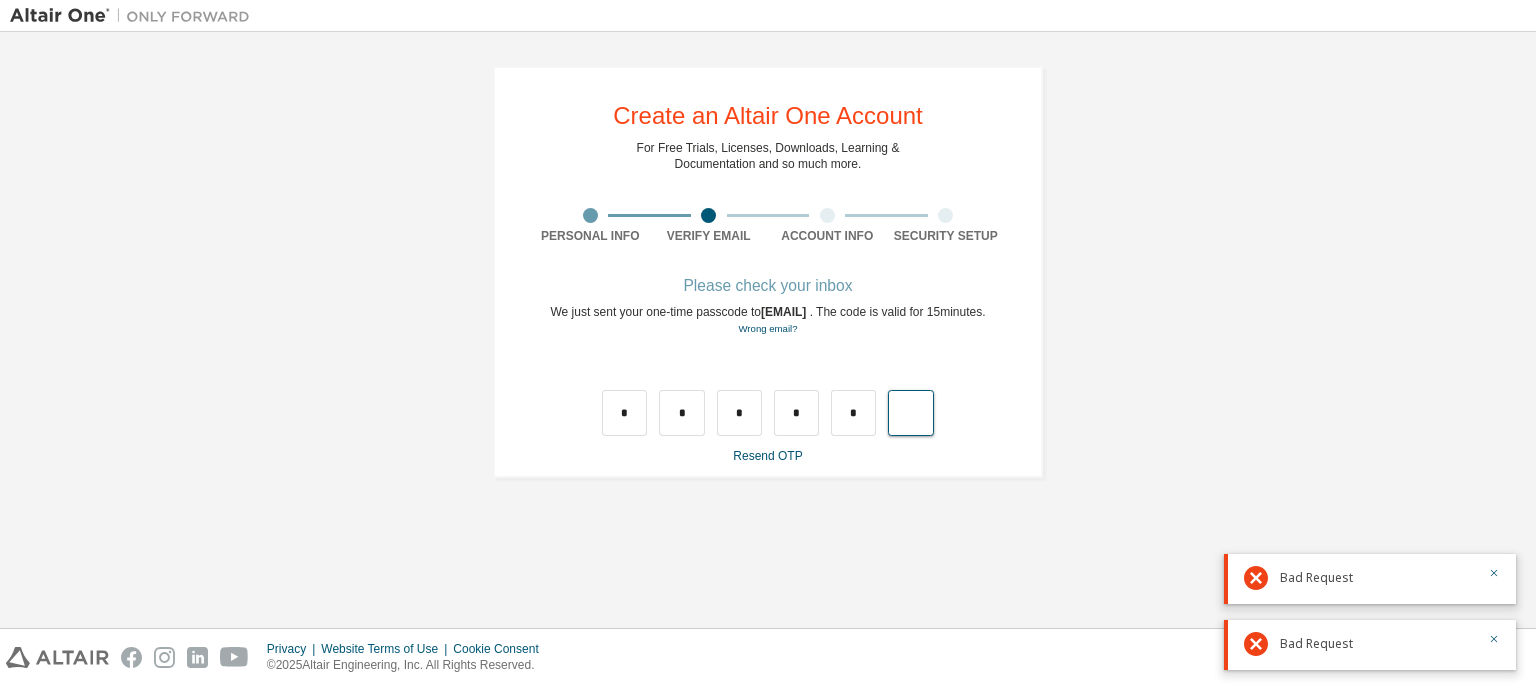 type on "*" 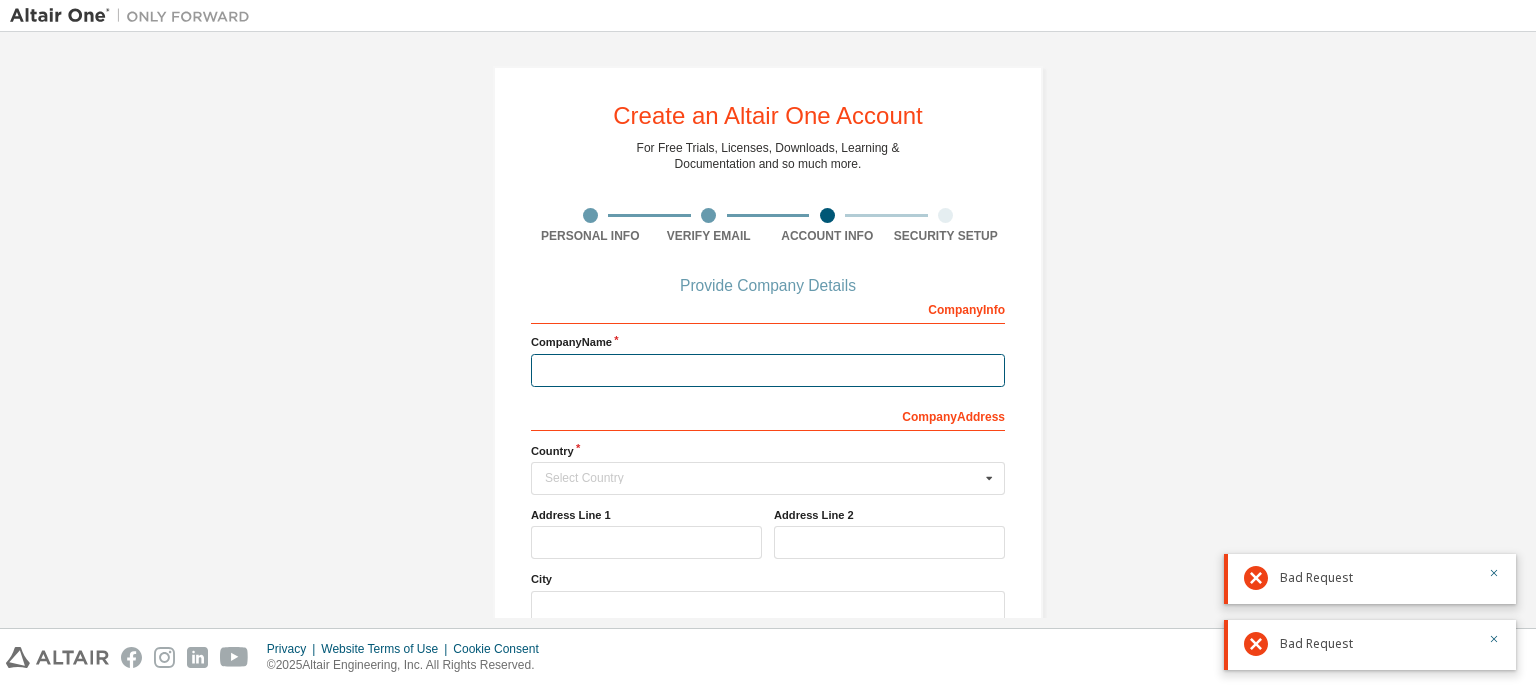 click at bounding box center [768, 370] 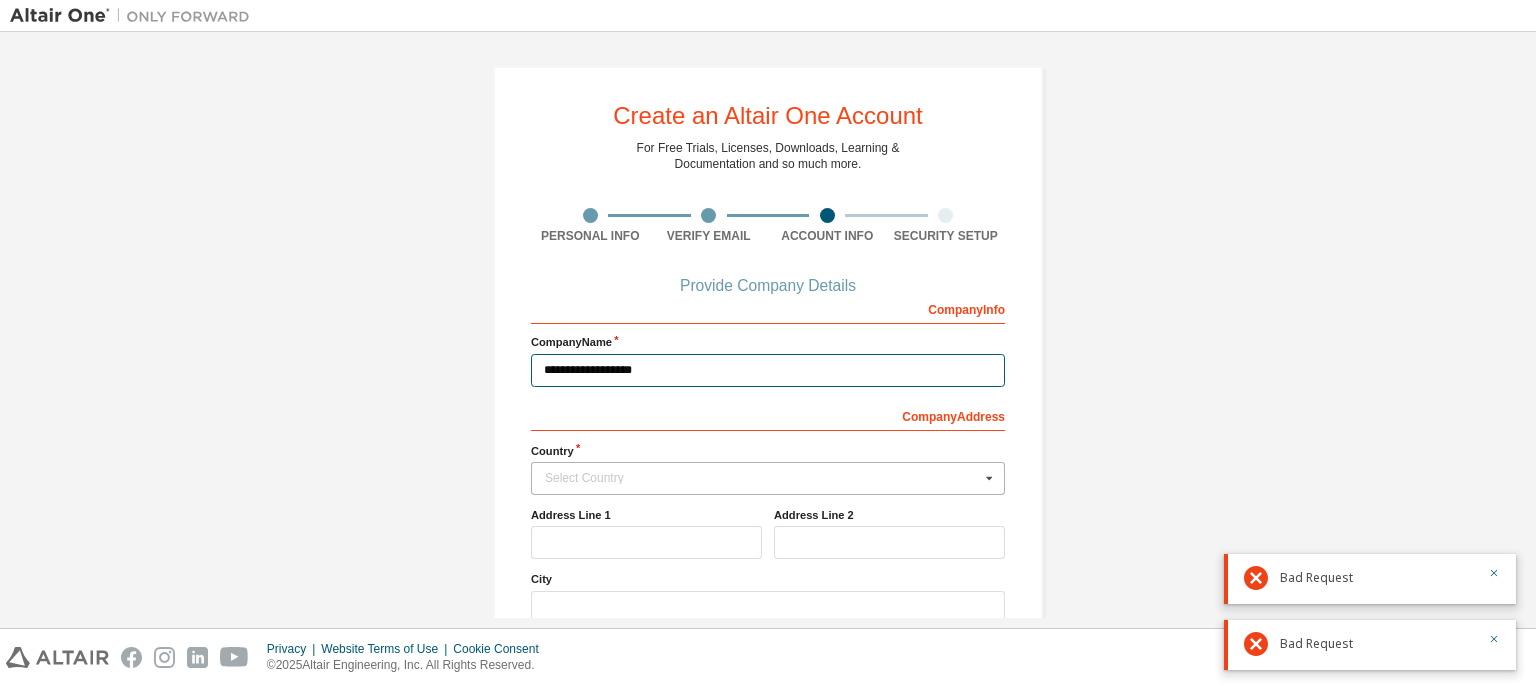 type on "**********" 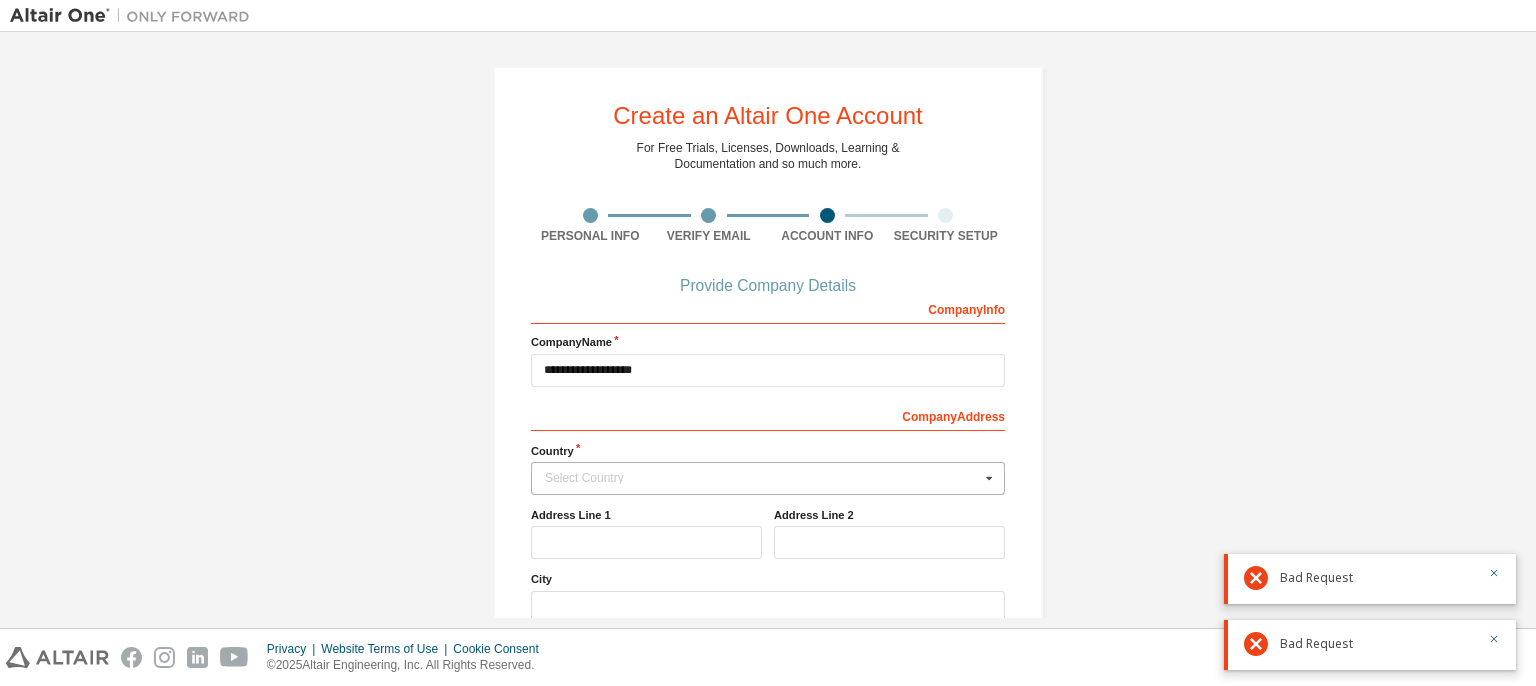click on "Select Country" at bounding box center (762, 478) 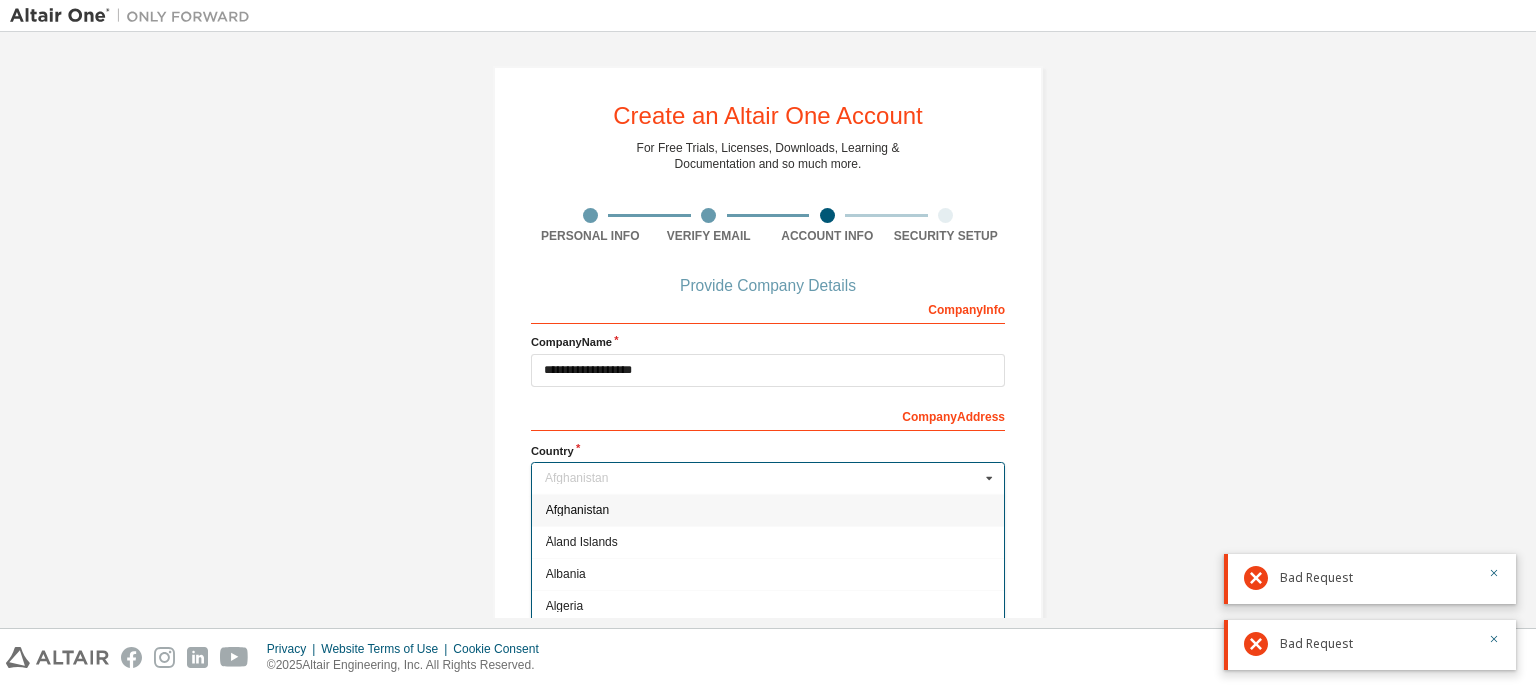click on "**********" at bounding box center [768, 444] 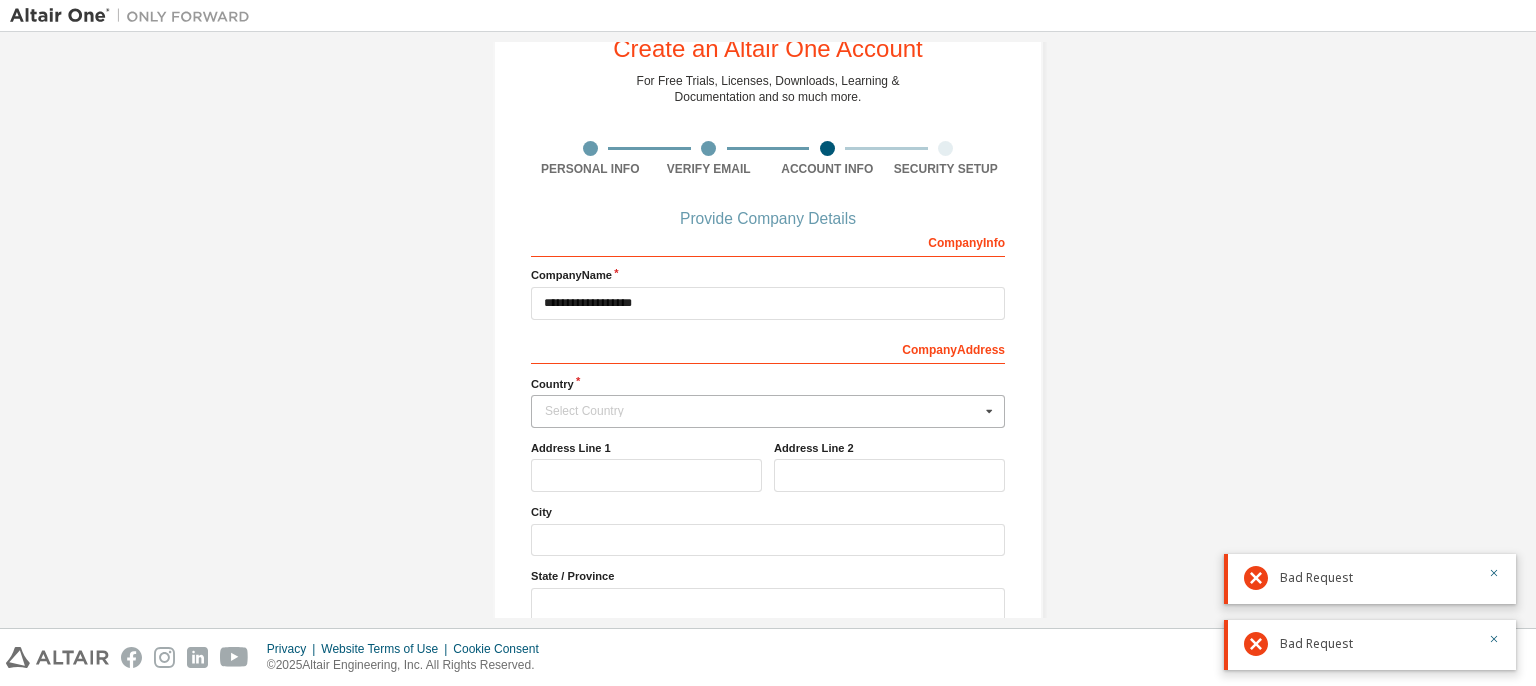 scroll, scrollTop: 200, scrollLeft: 0, axis: vertical 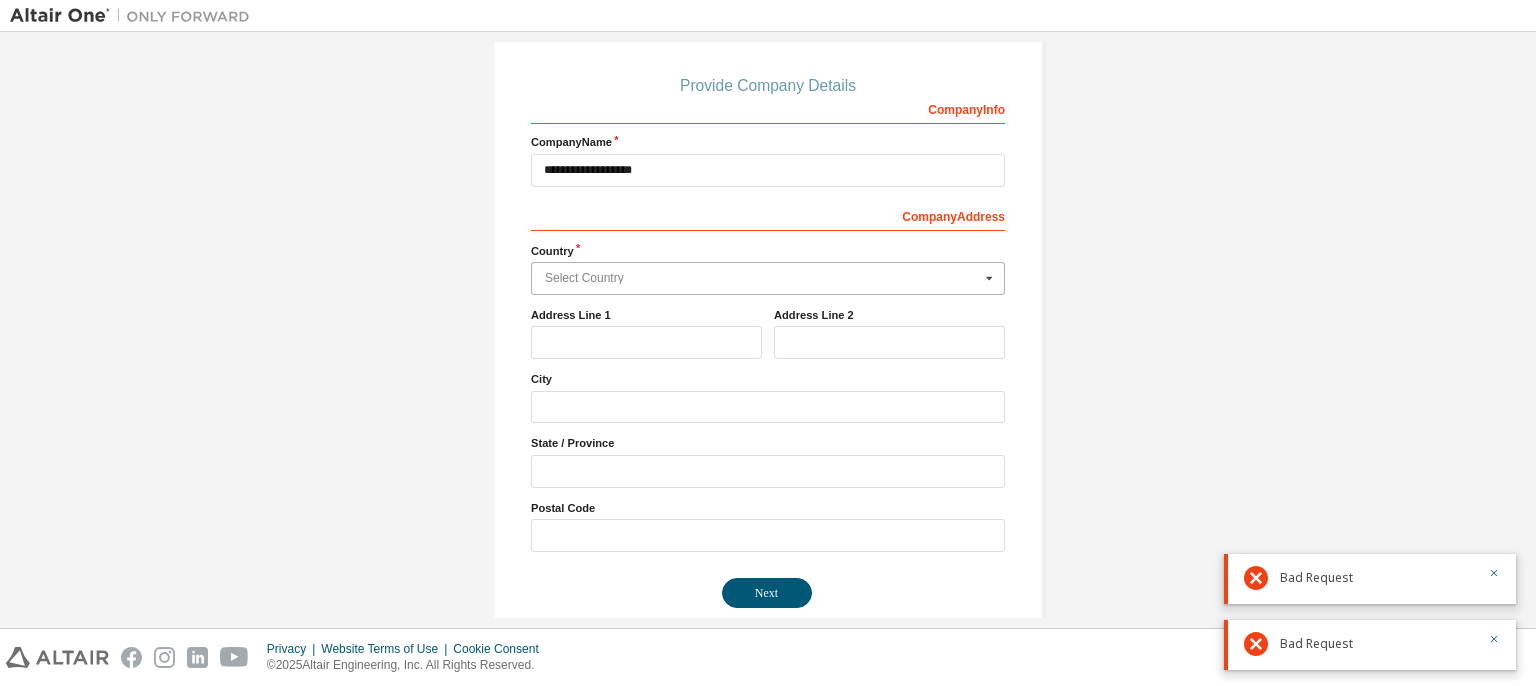 click at bounding box center (769, 278) 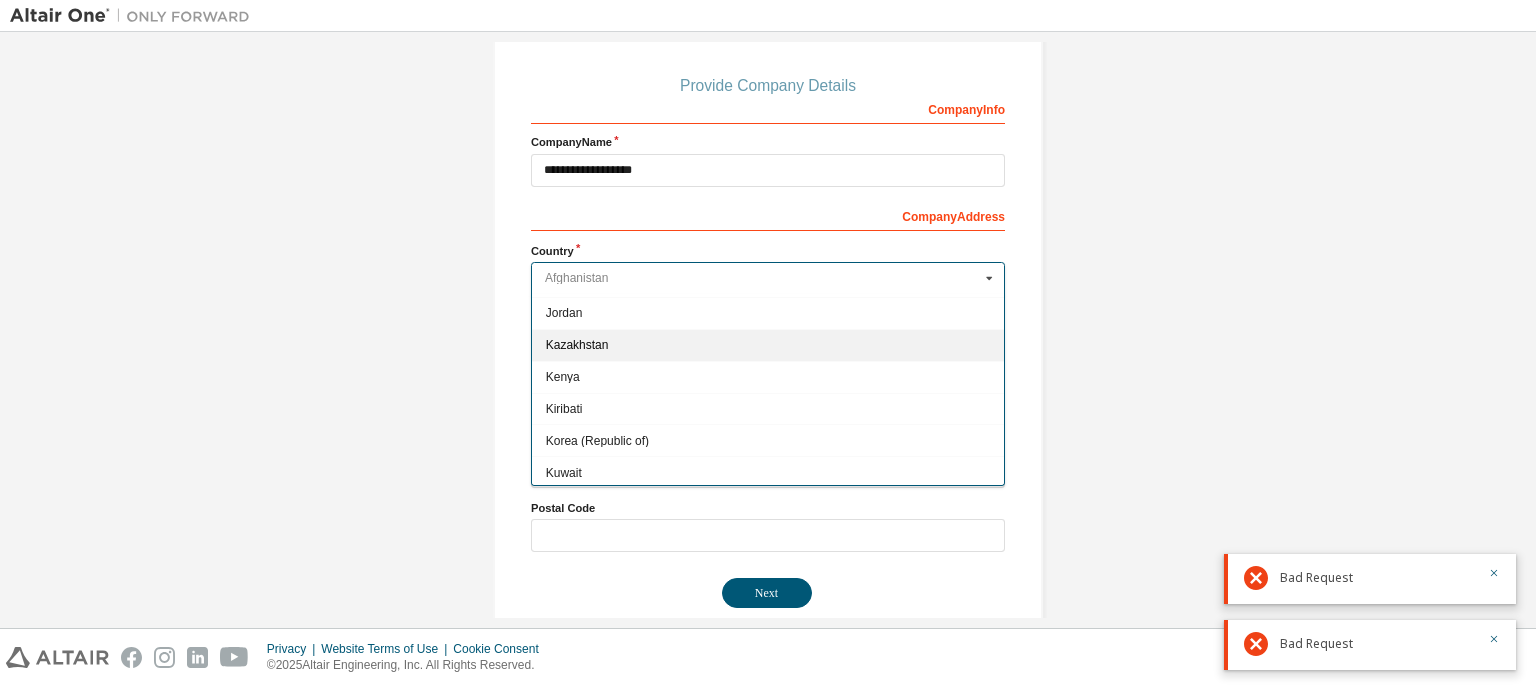 scroll, scrollTop: 3500, scrollLeft: 0, axis: vertical 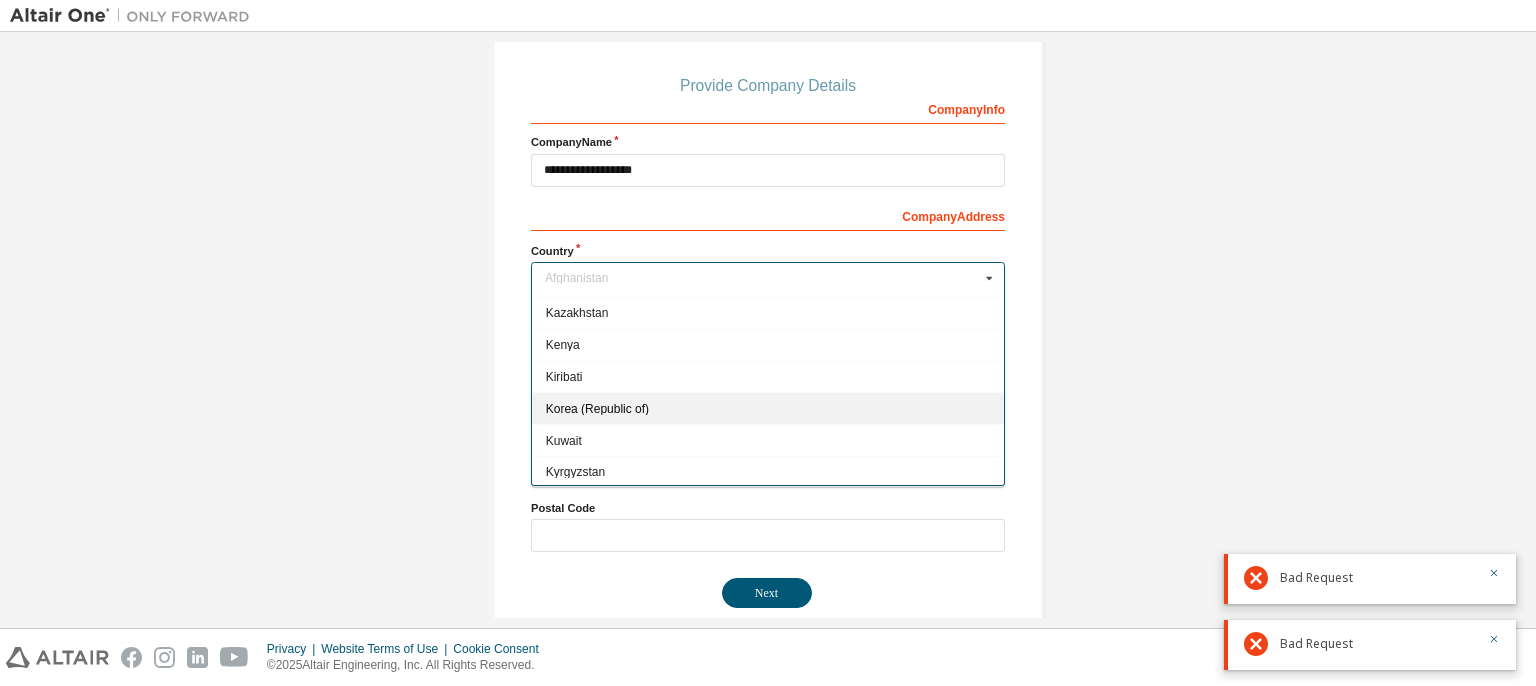 click on "Korea (Republic of)" at bounding box center [768, 409] 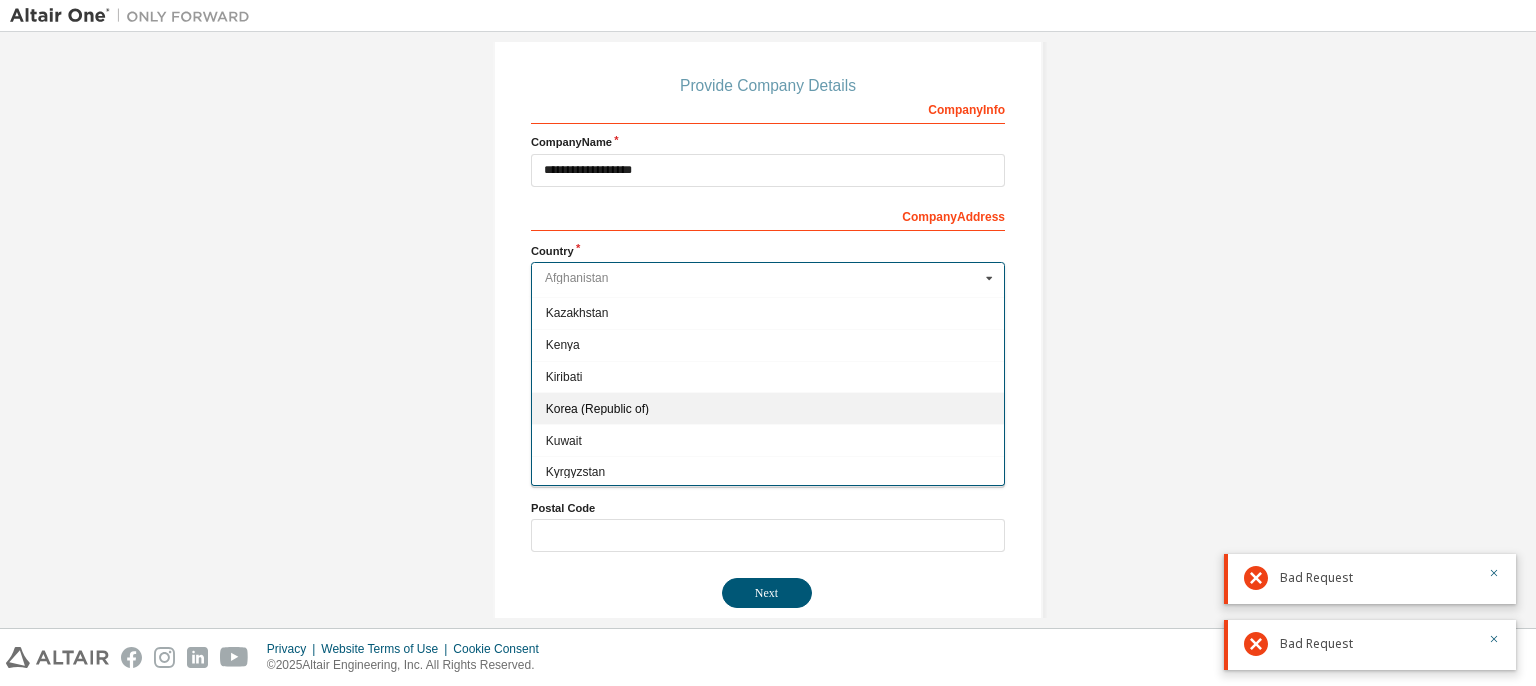 type on "***" 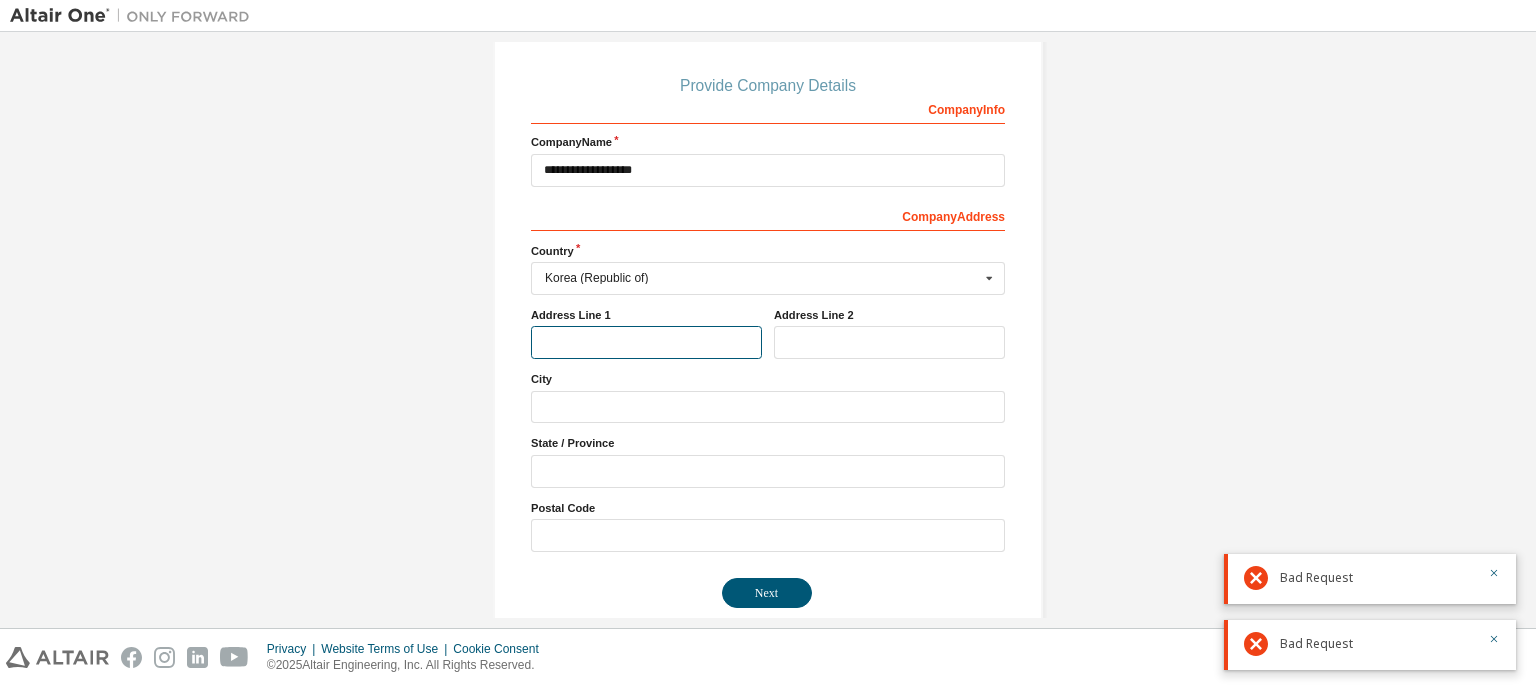 click at bounding box center (646, 342) 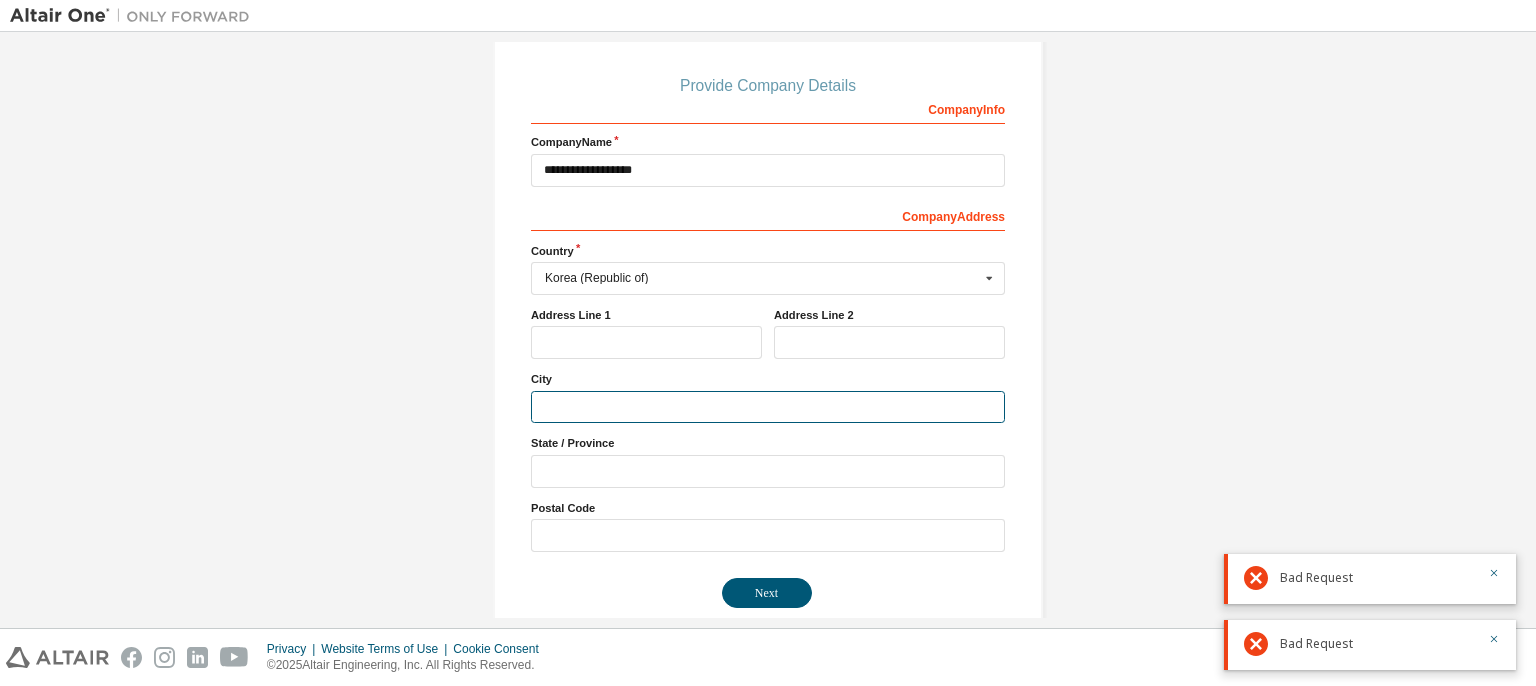 click at bounding box center (768, 407) 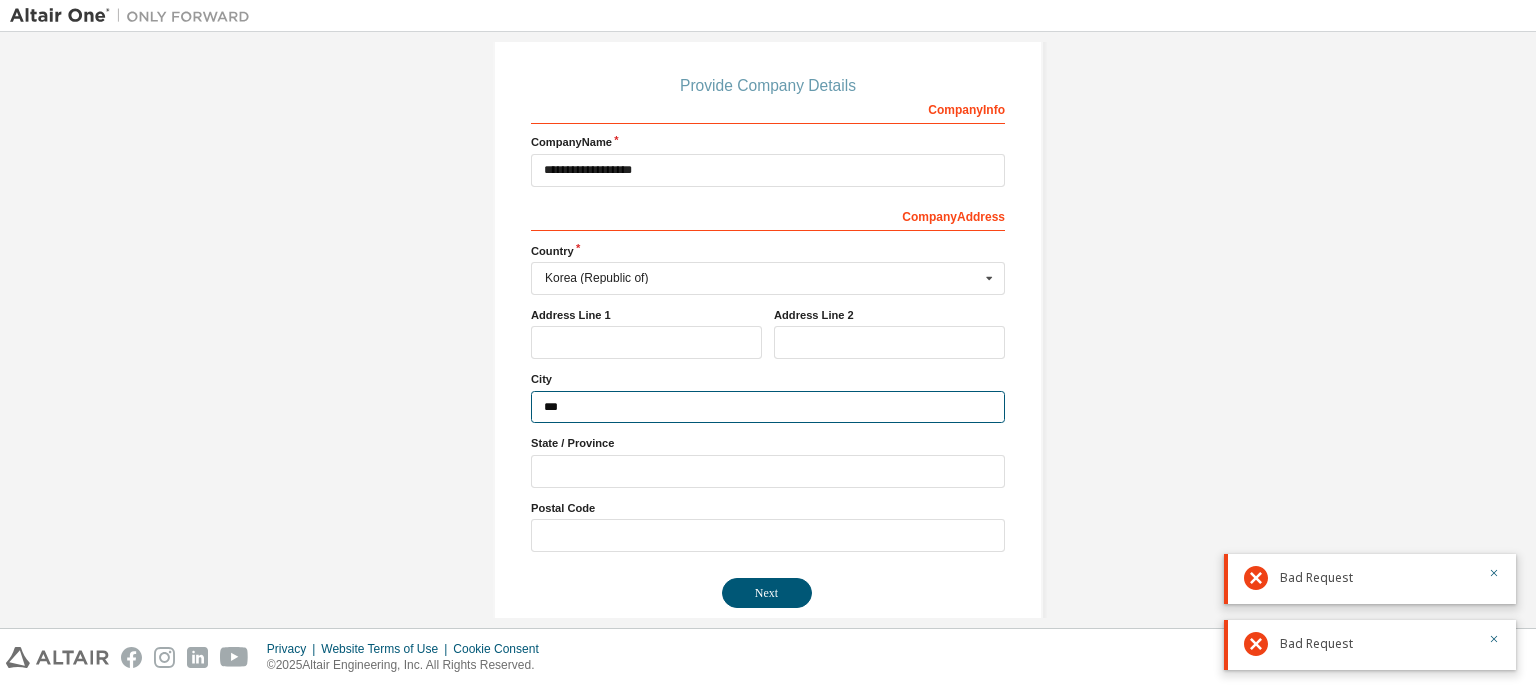 type on "***" 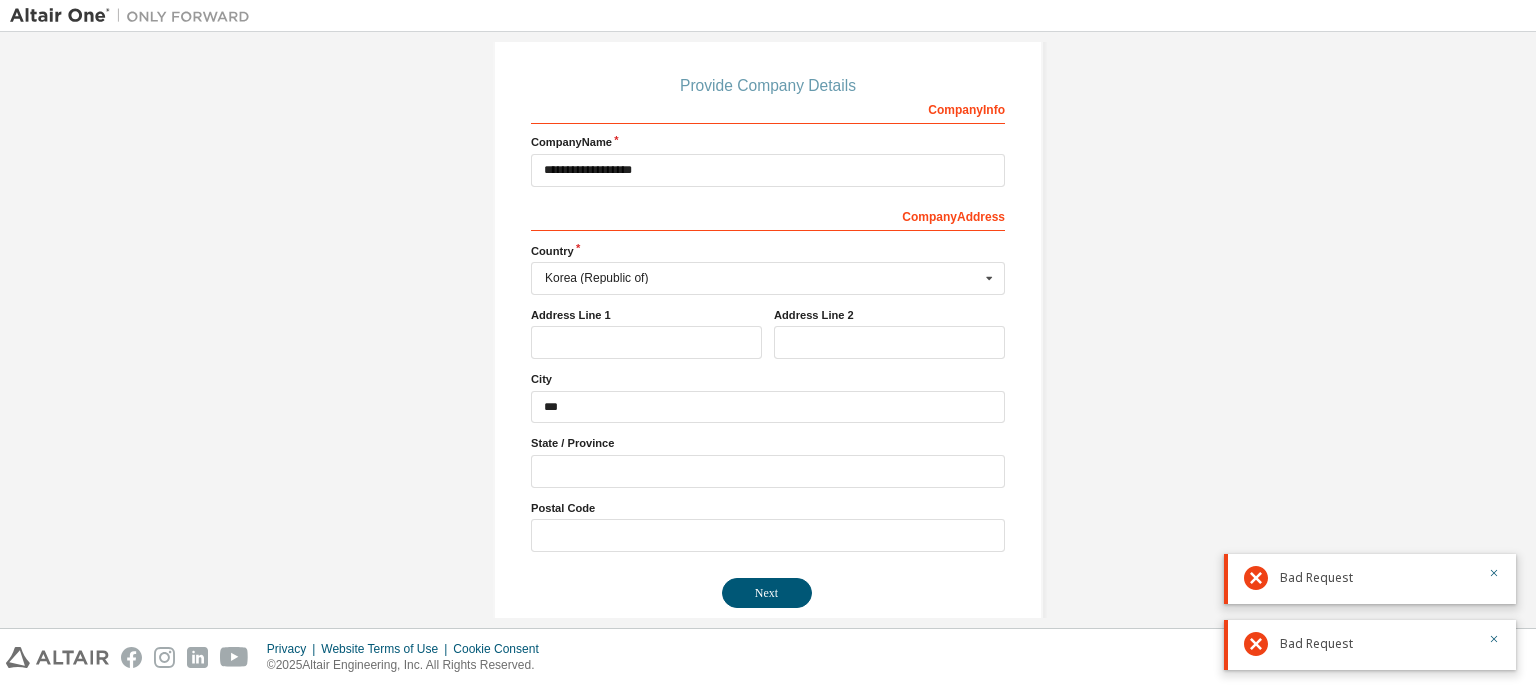 click on "**********" at bounding box center [768, 244] 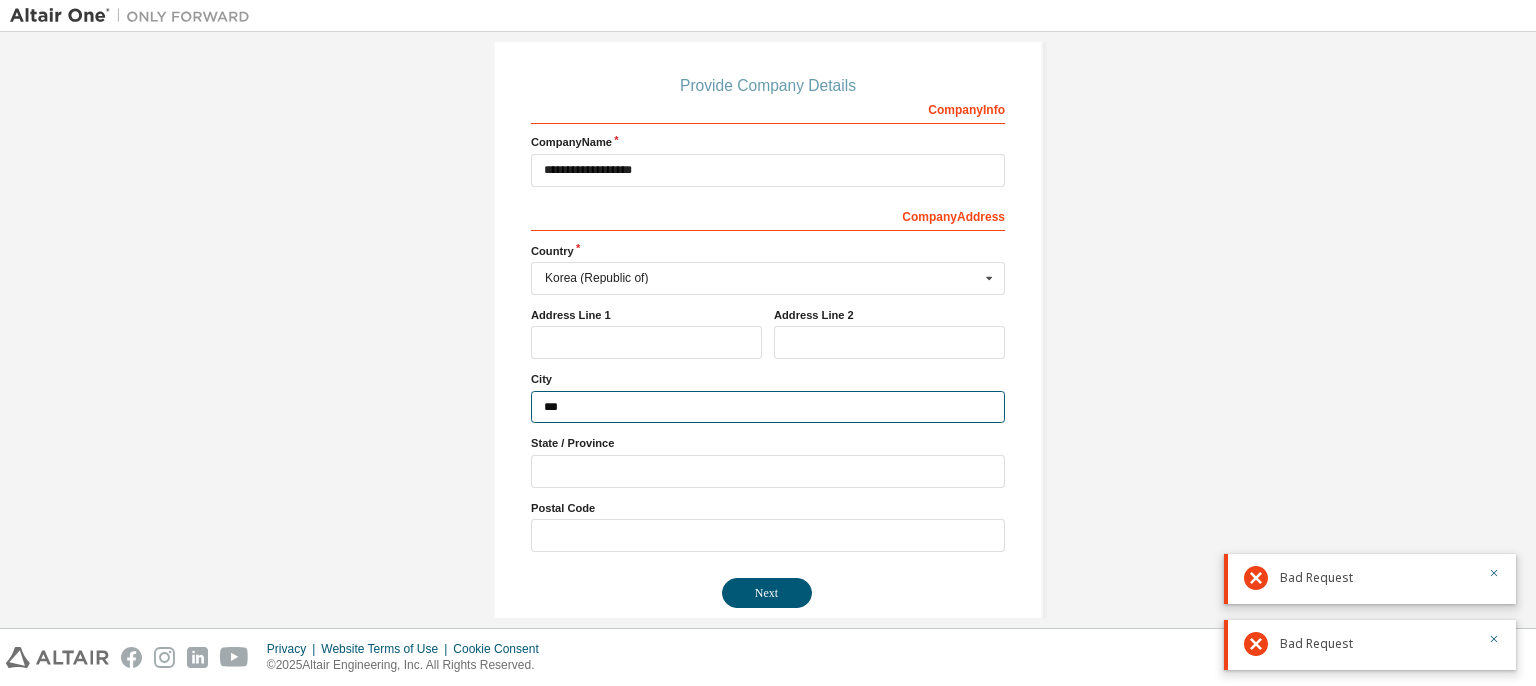drag, startPoint x: 434, startPoint y: 386, endPoint x: 412, endPoint y: 382, distance: 22.36068 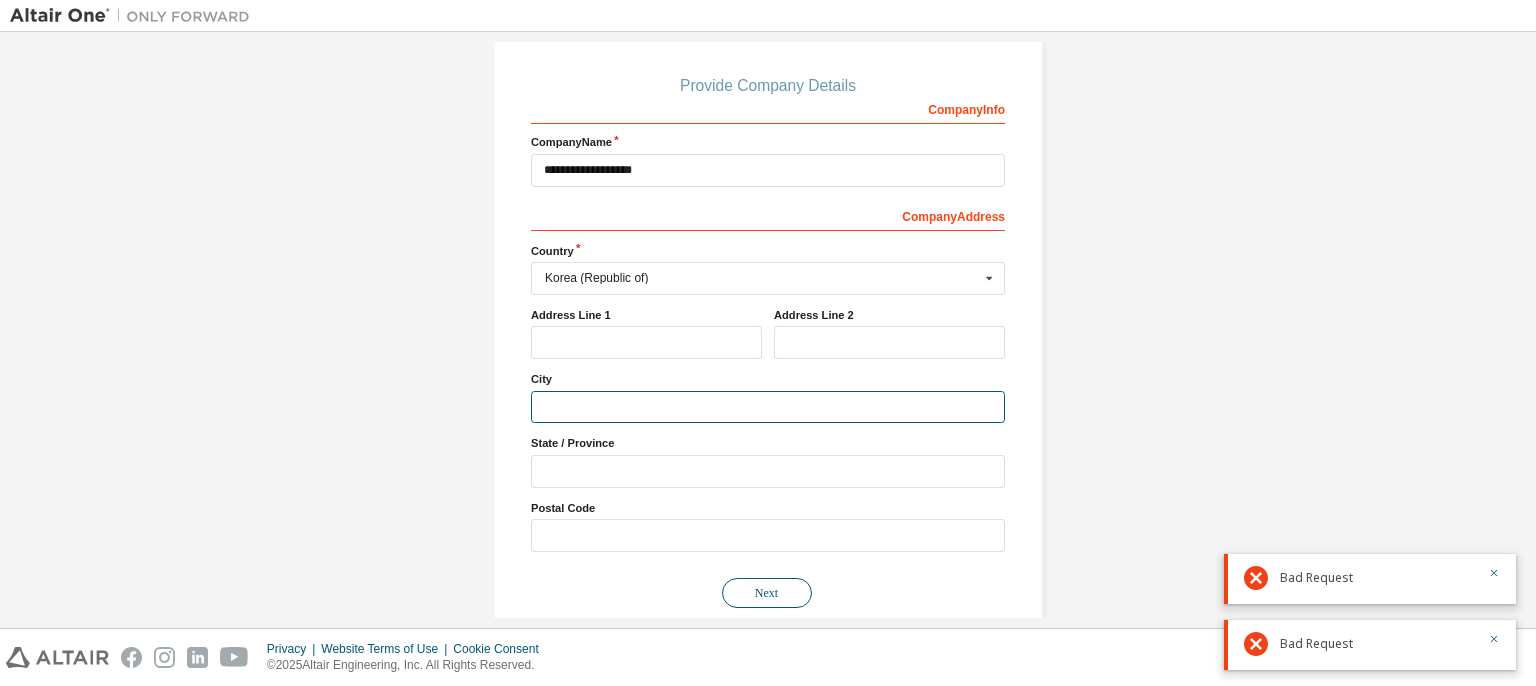 type 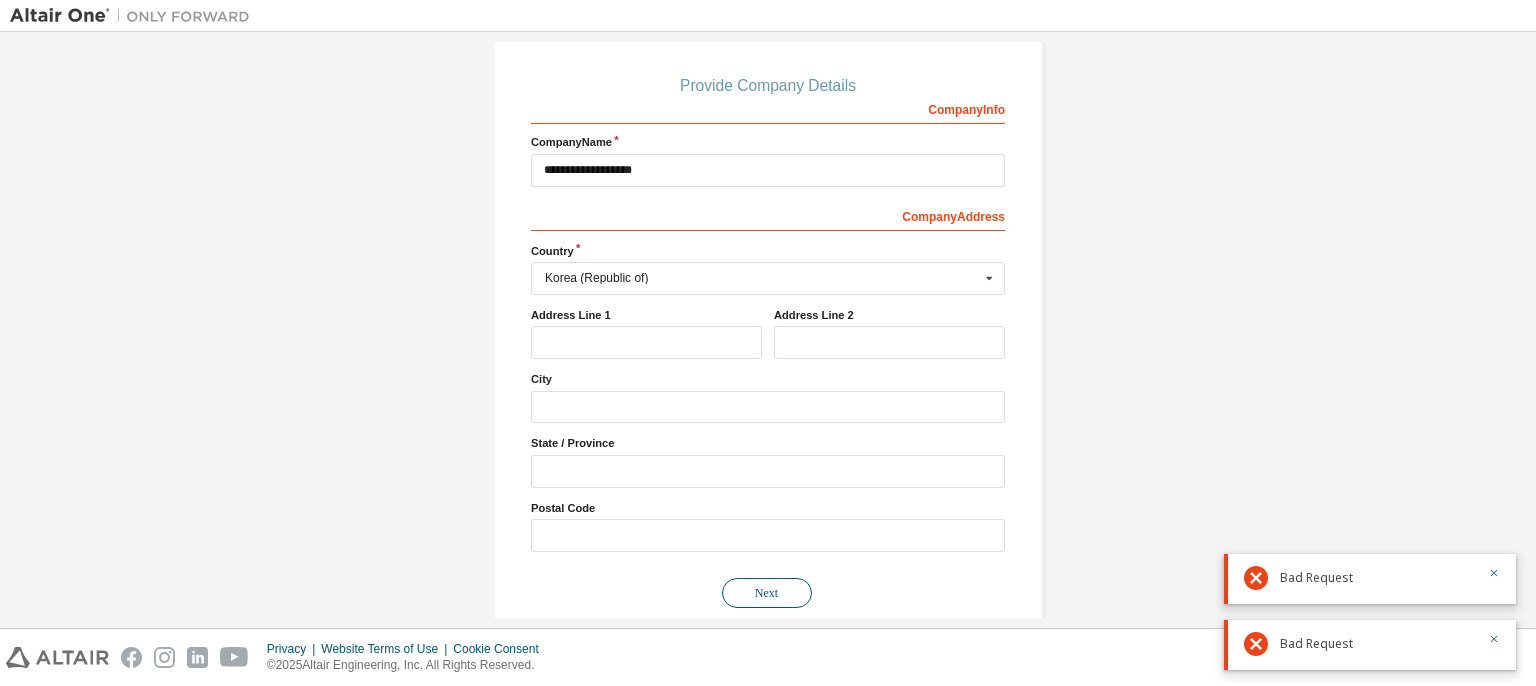 click on "Next" at bounding box center (767, 593) 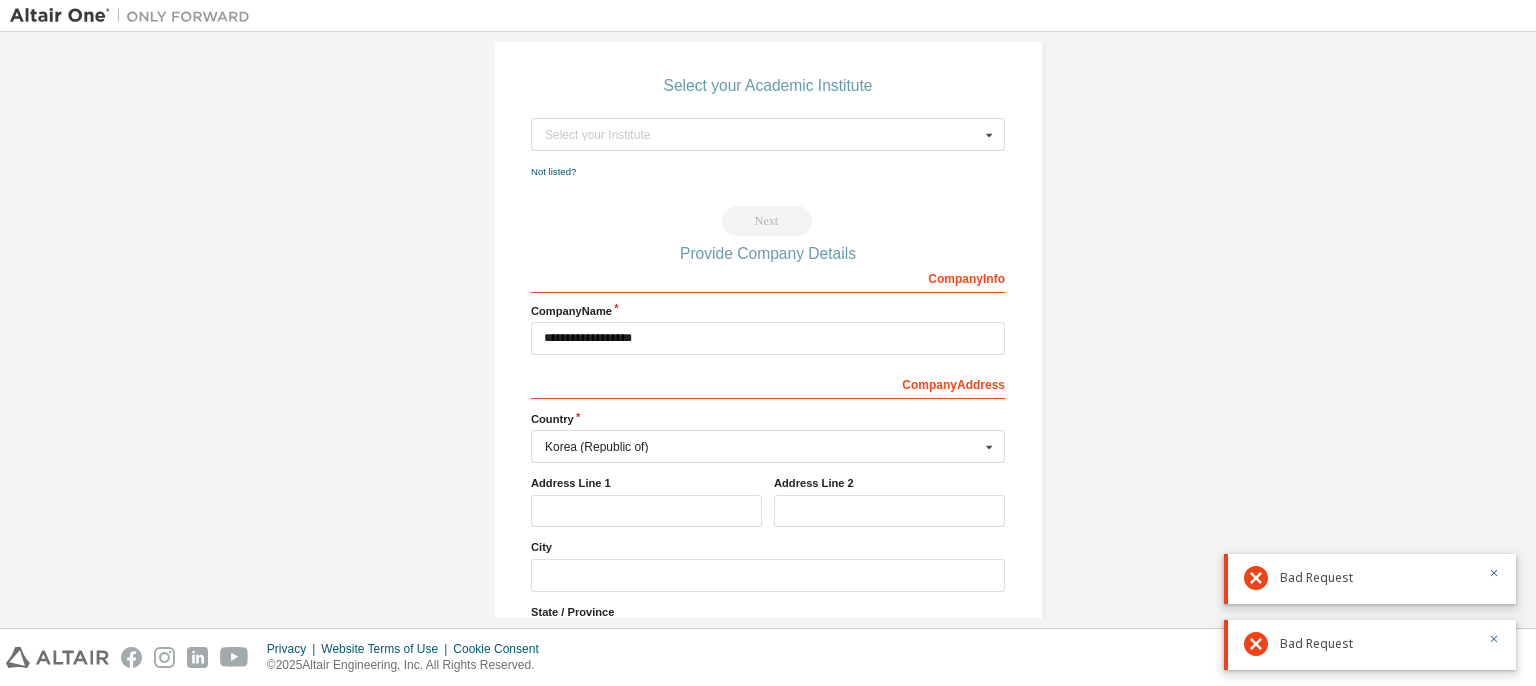 scroll, scrollTop: 0, scrollLeft: 0, axis: both 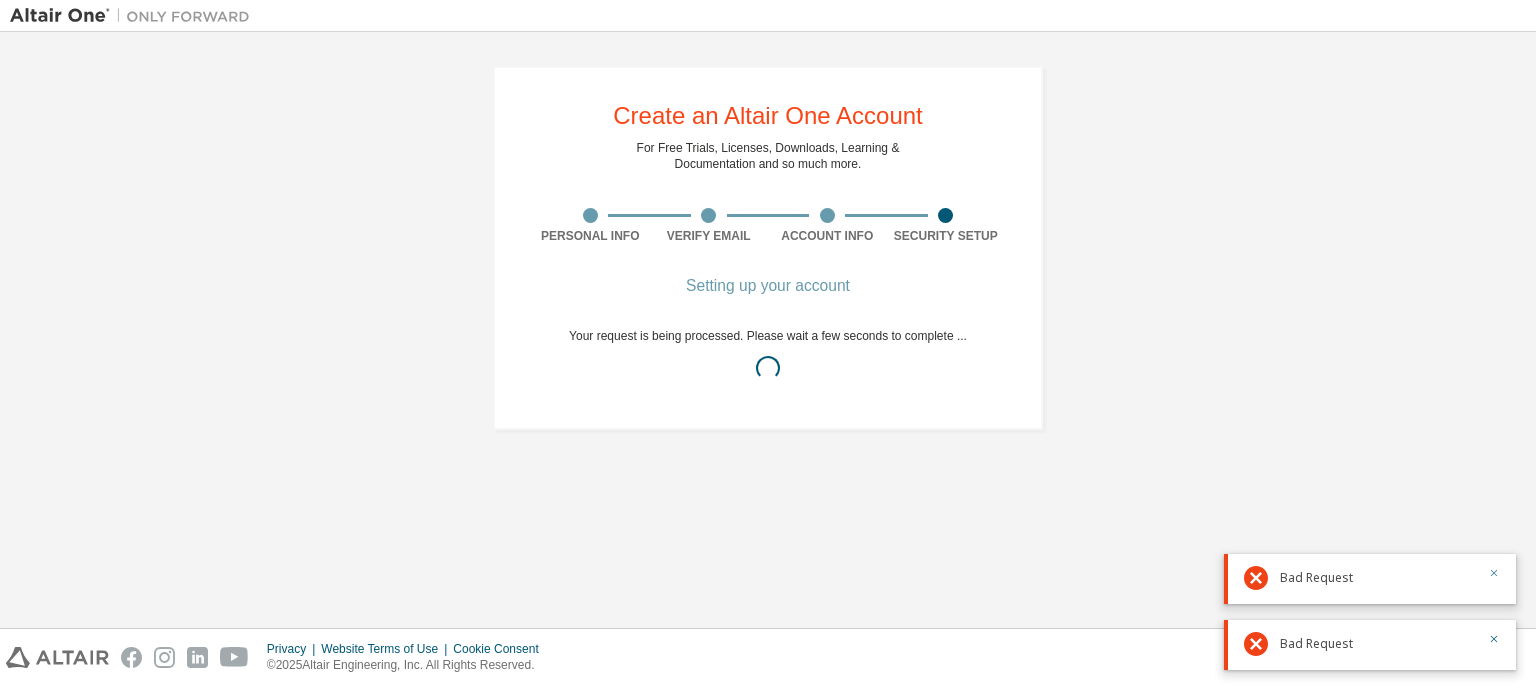 click 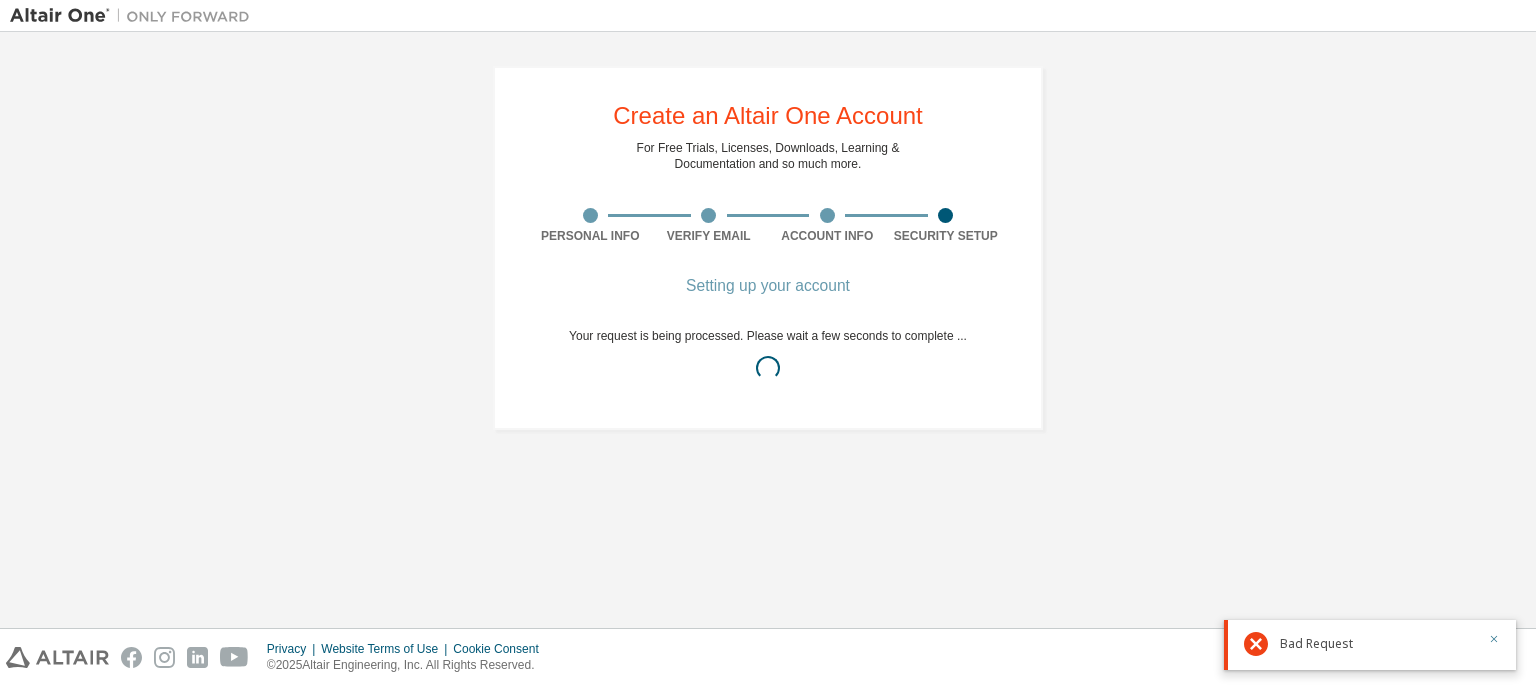 click 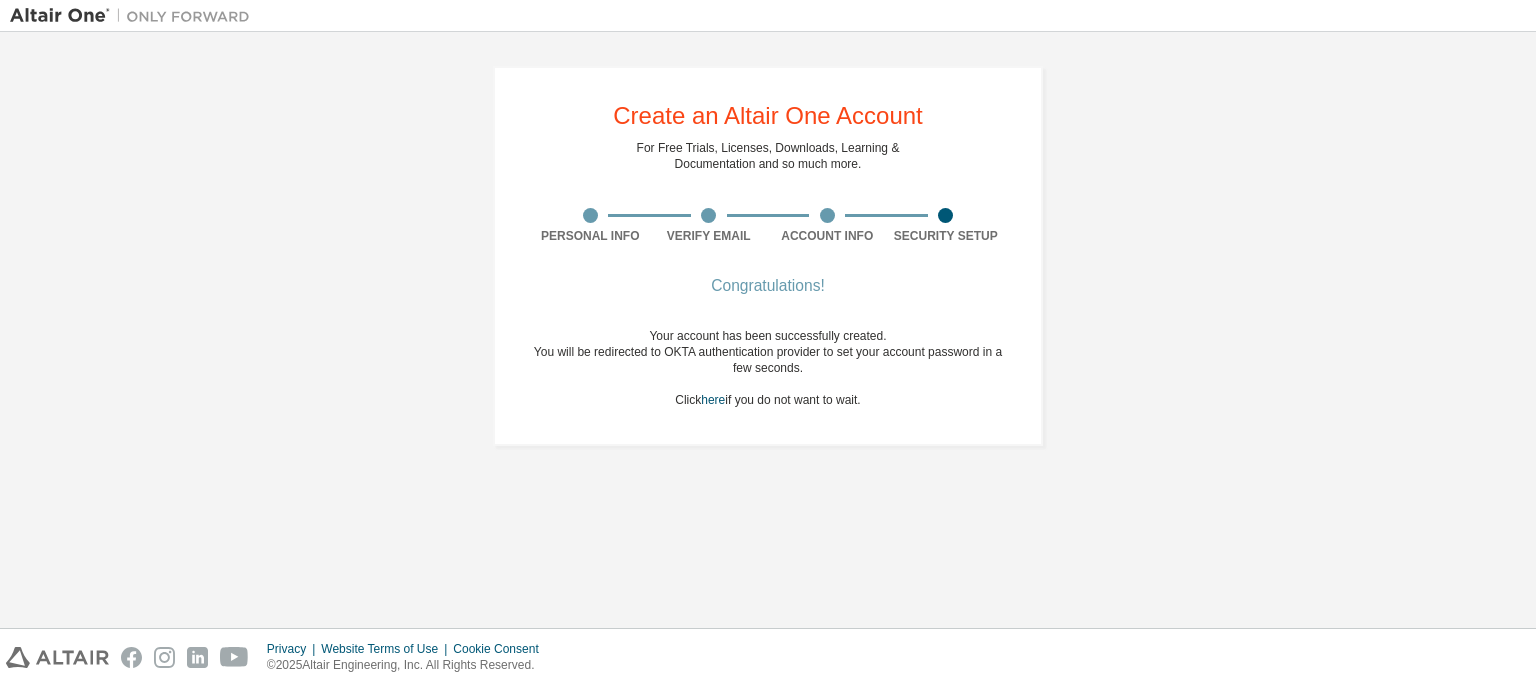 drag, startPoint x: 1132, startPoint y: 317, endPoint x: 1087, endPoint y: 298, distance: 48.8467 